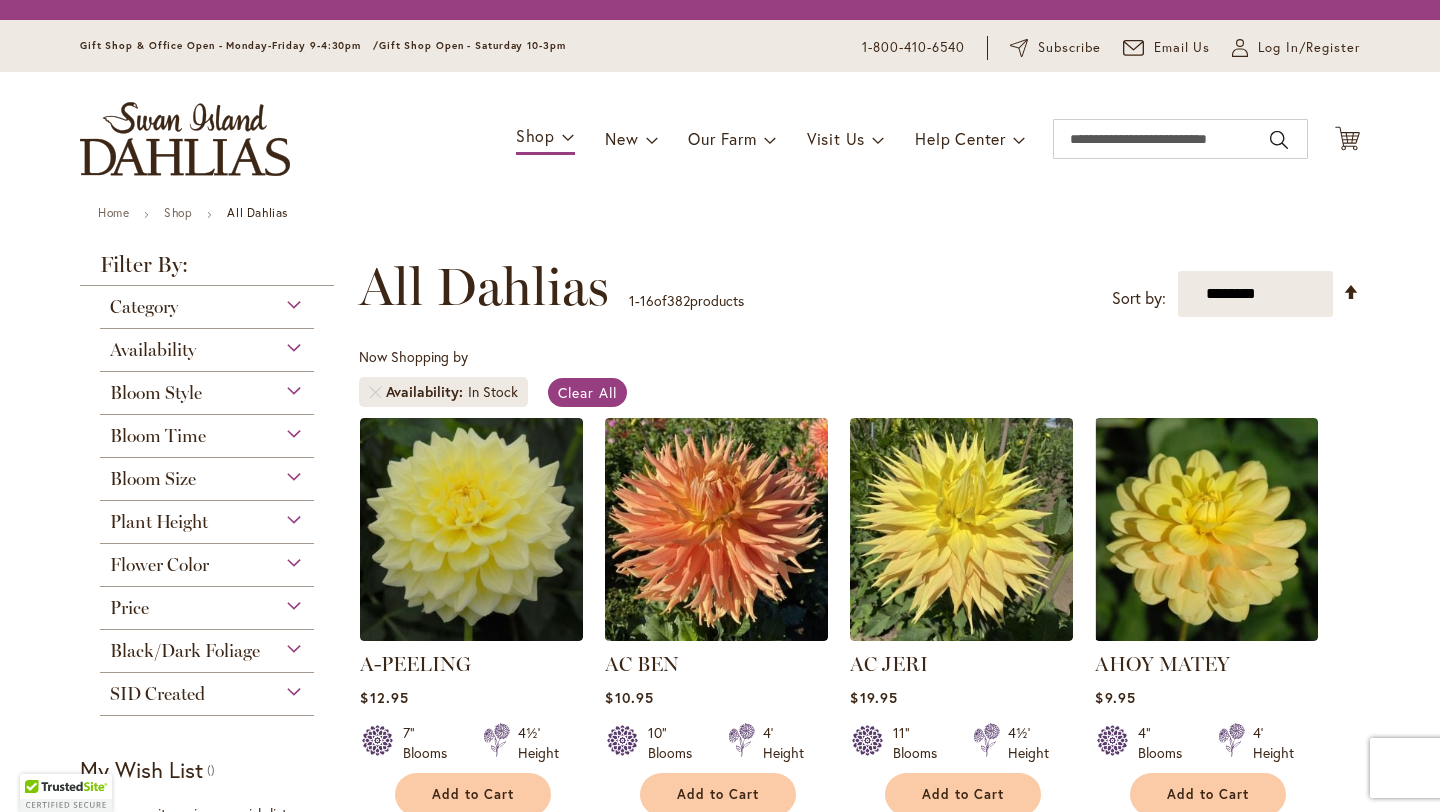 scroll, scrollTop: 0, scrollLeft: 0, axis: both 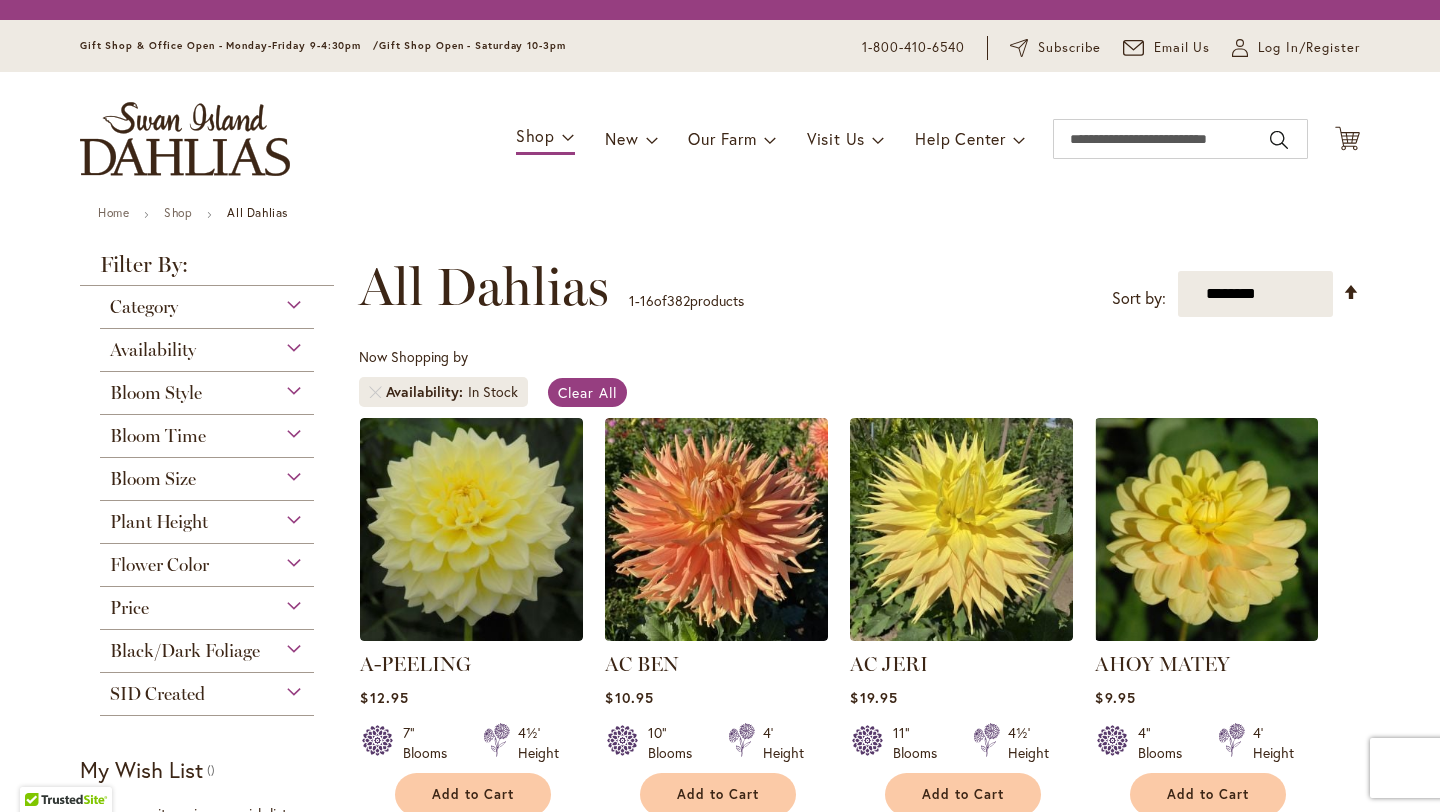 click on "Category" at bounding box center (207, 302) 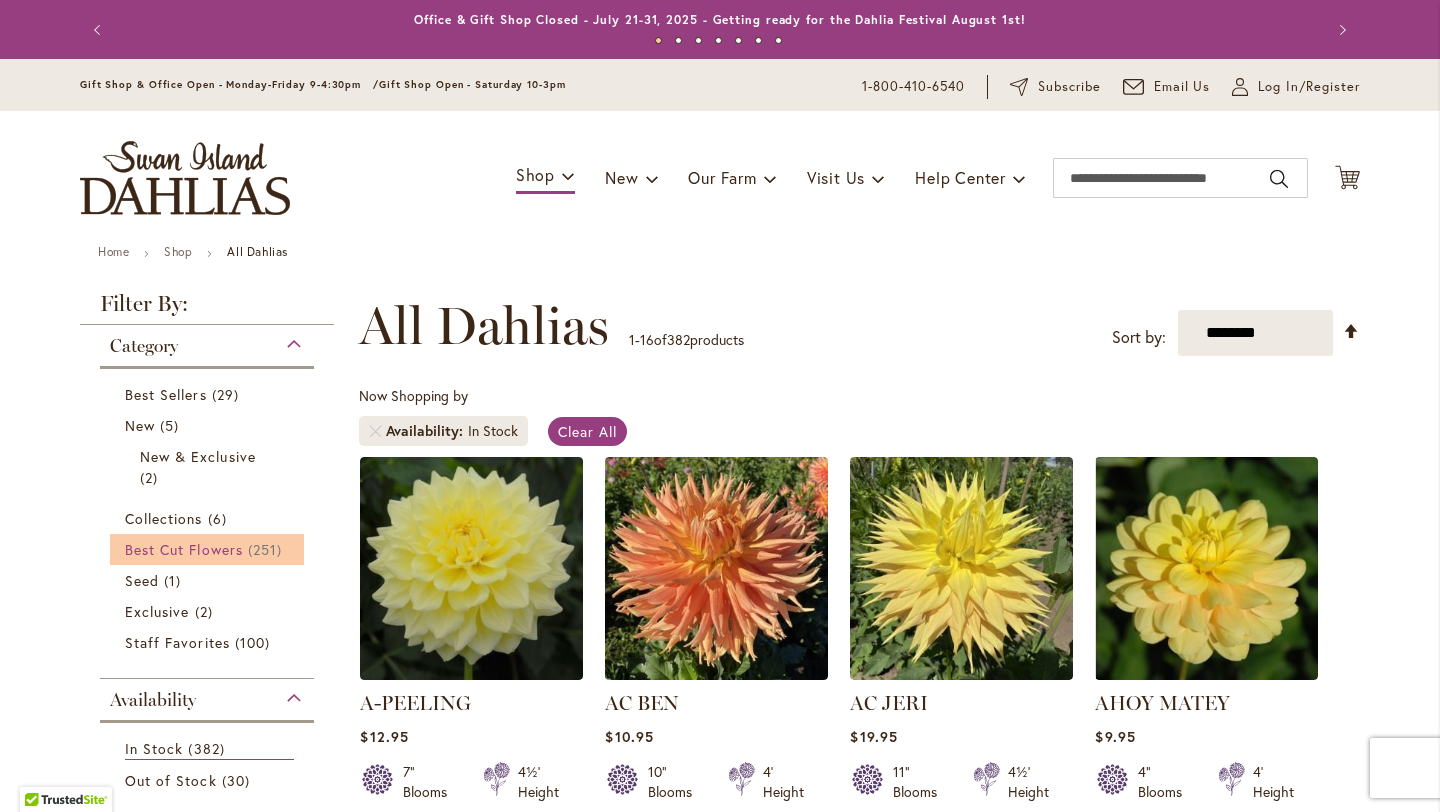 click on "Best Cut Flowers" at bounding box center [184, 549] 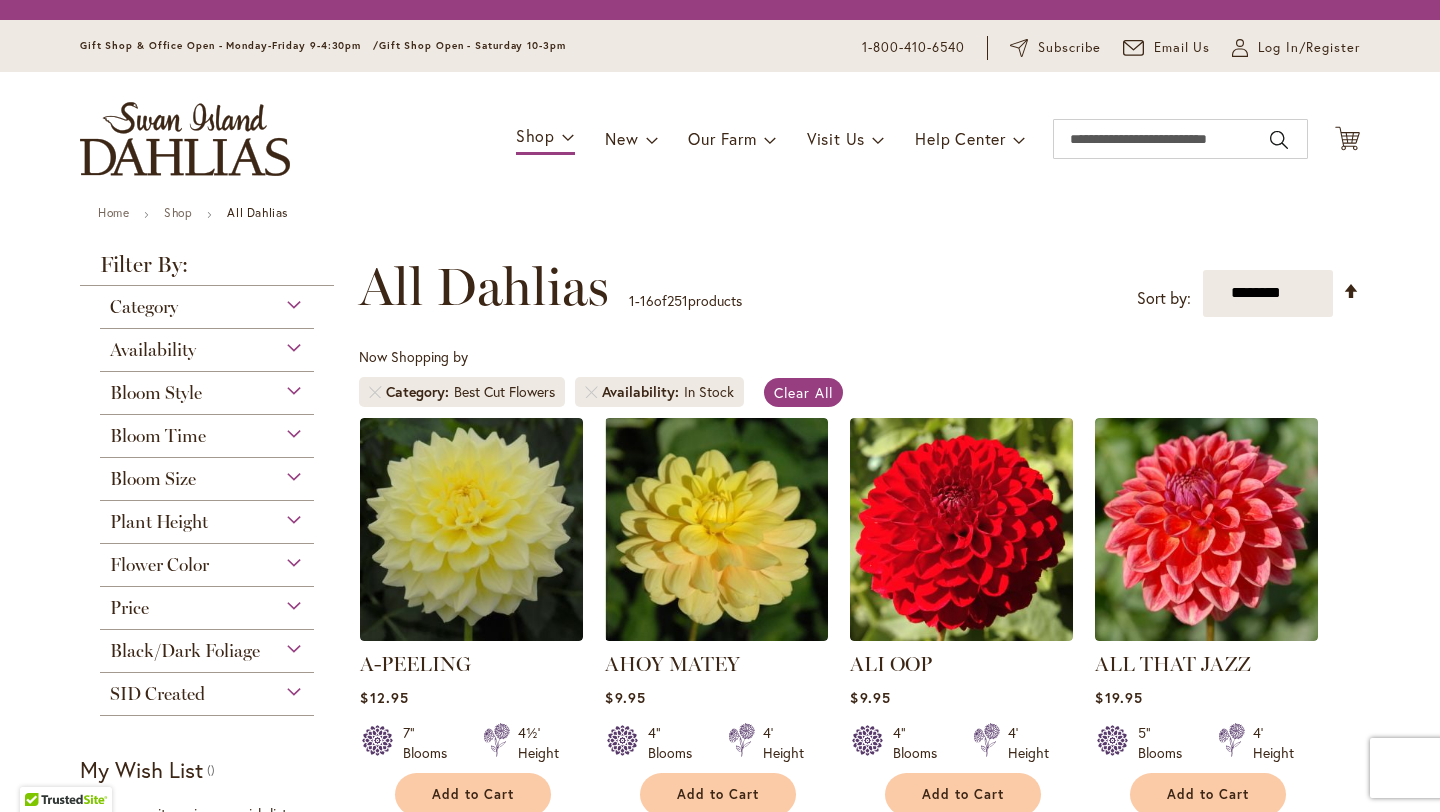 scroll, scrollTop: 0, scrollLeft: 0, axis: both 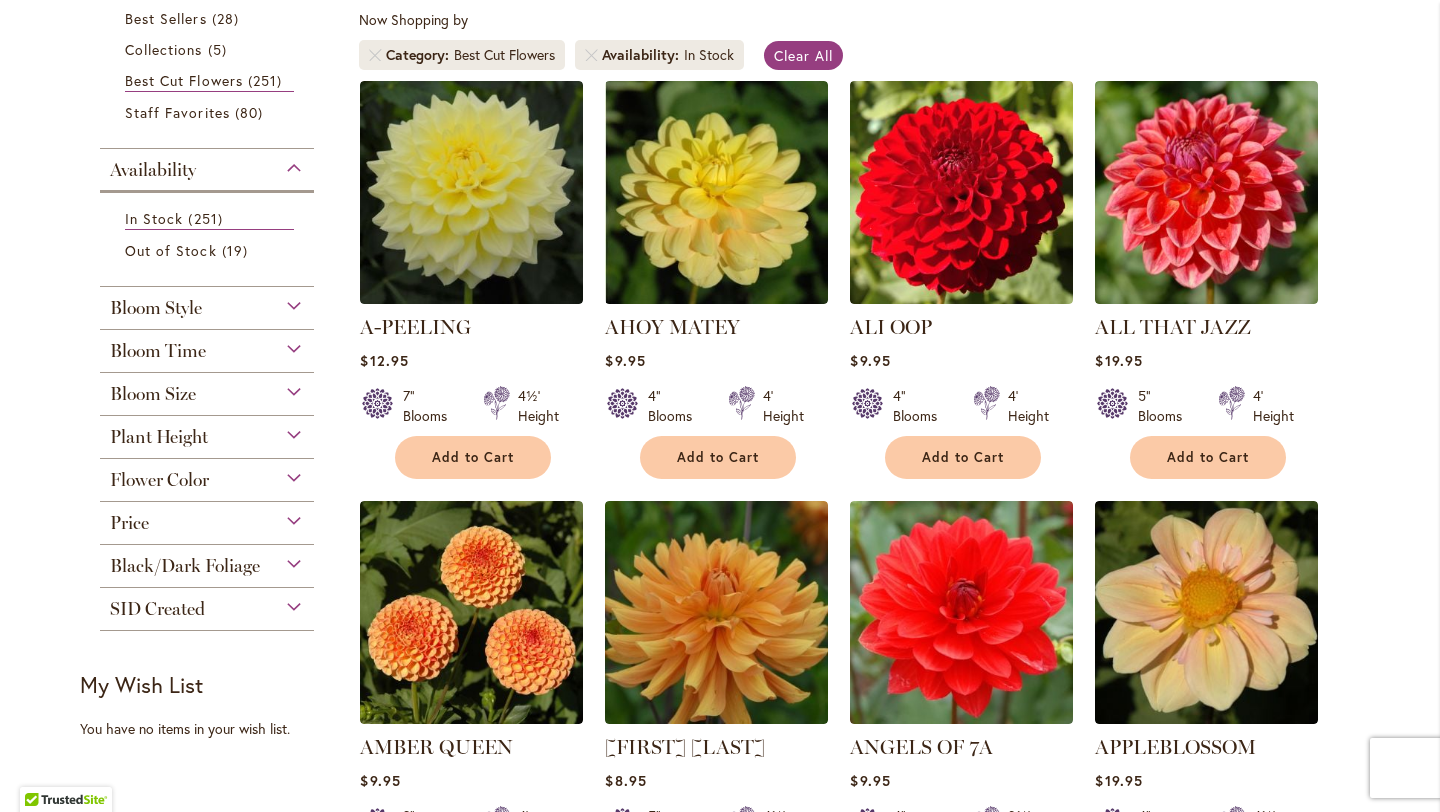 click on "Plant Height" at bounding box center (207, 432) 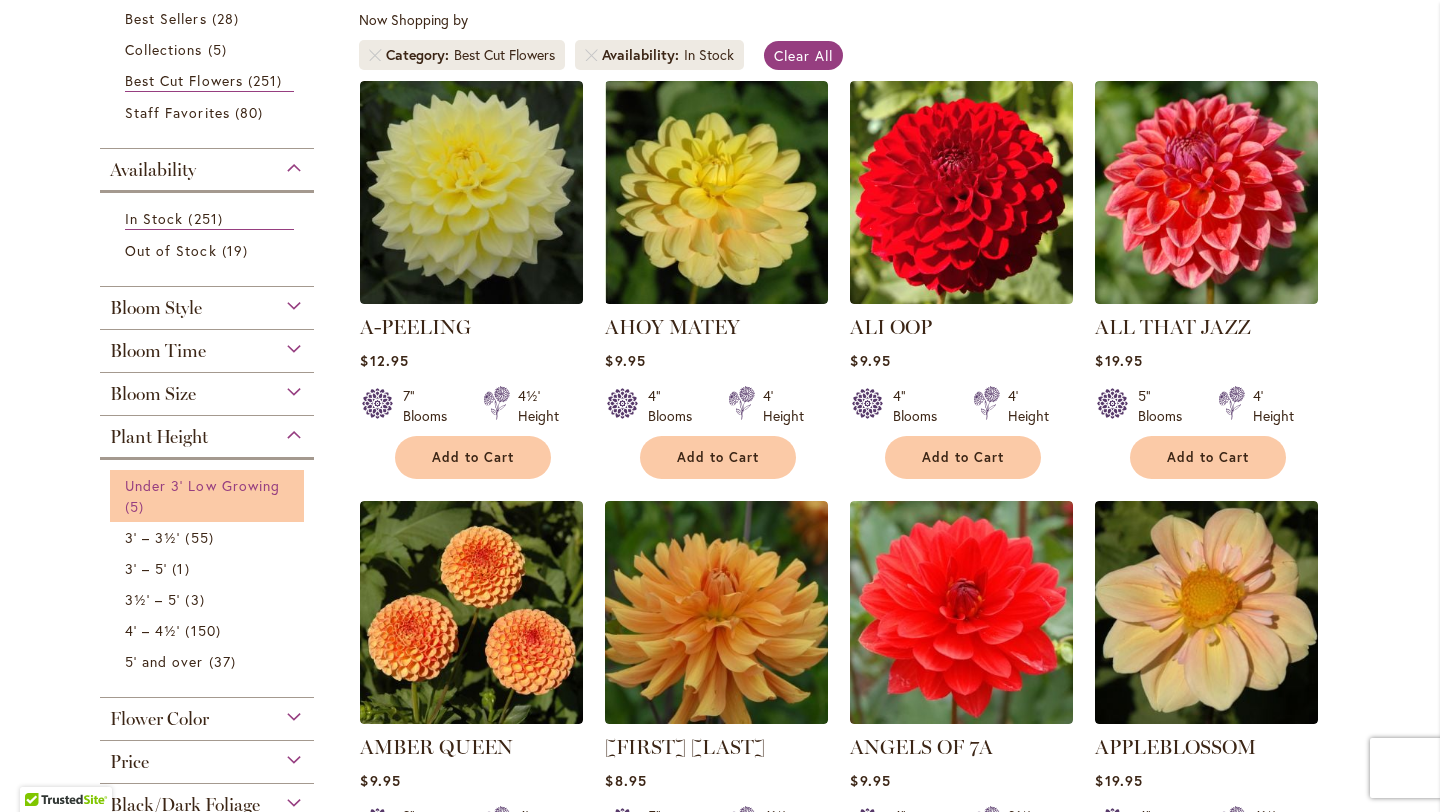 click on "Under 3' Low Growing" at bounding box center (202, 485) 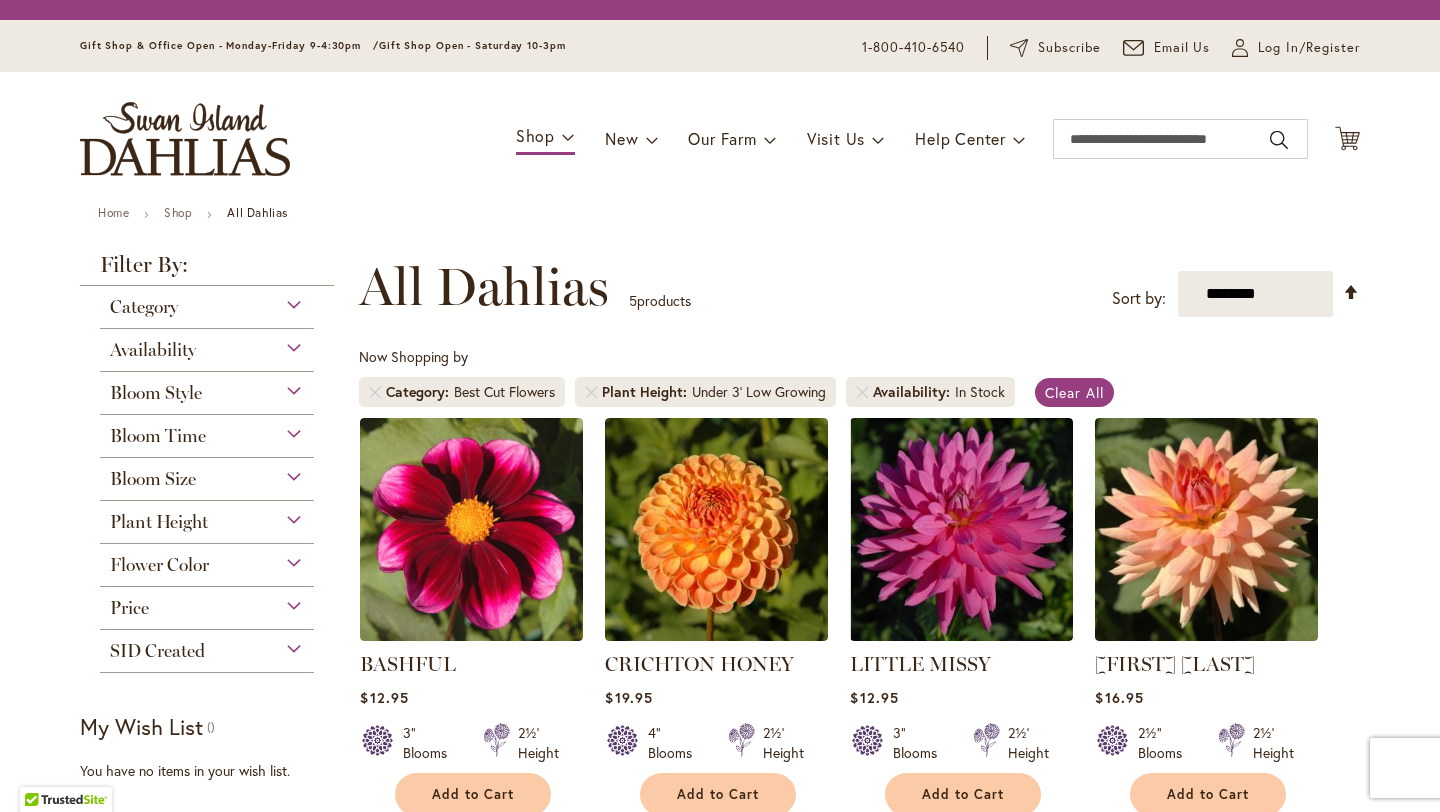 scroll, scrollTop: 0, scrollLeft: 0, axis: both 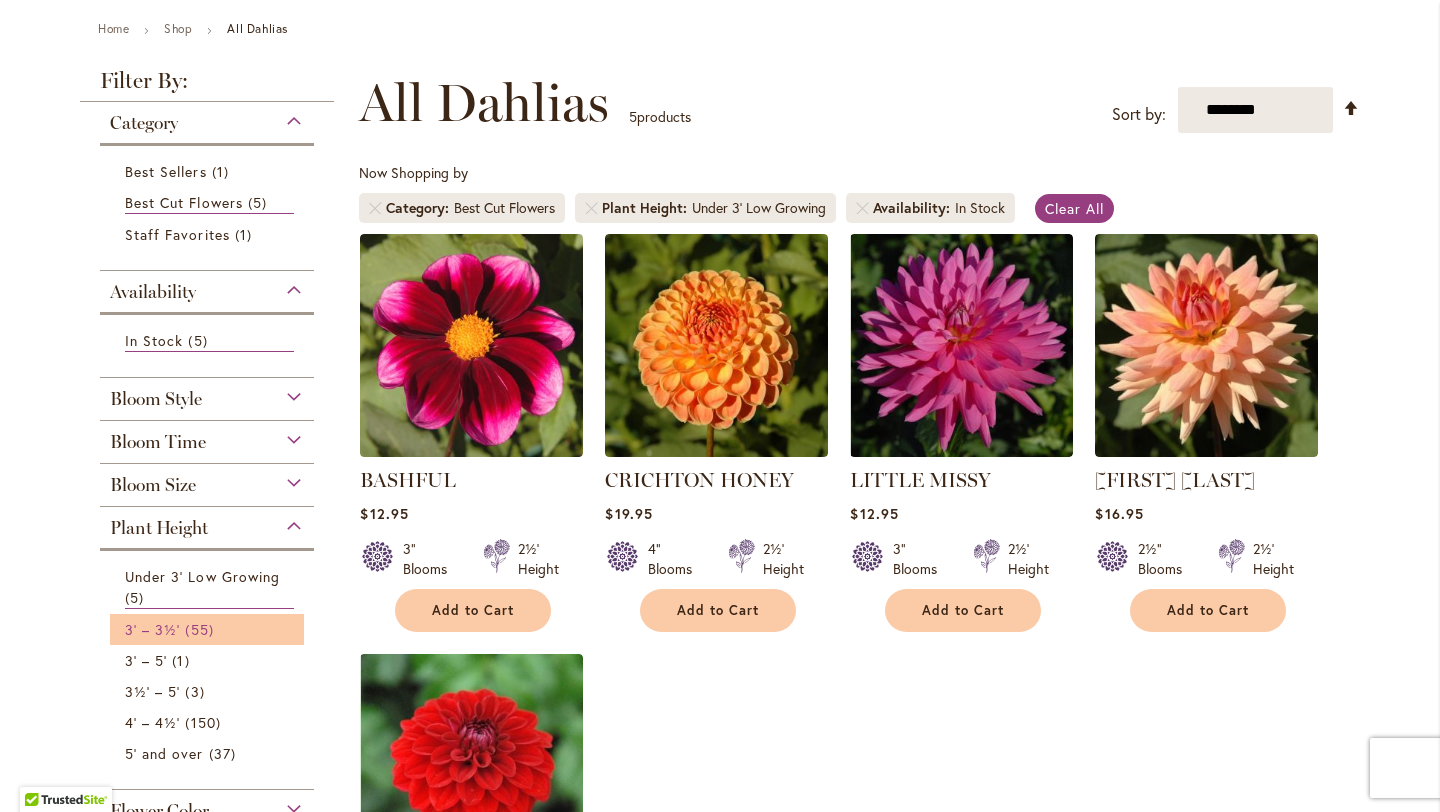 click on "3' – 3½'" at bounding box center (152, 629) 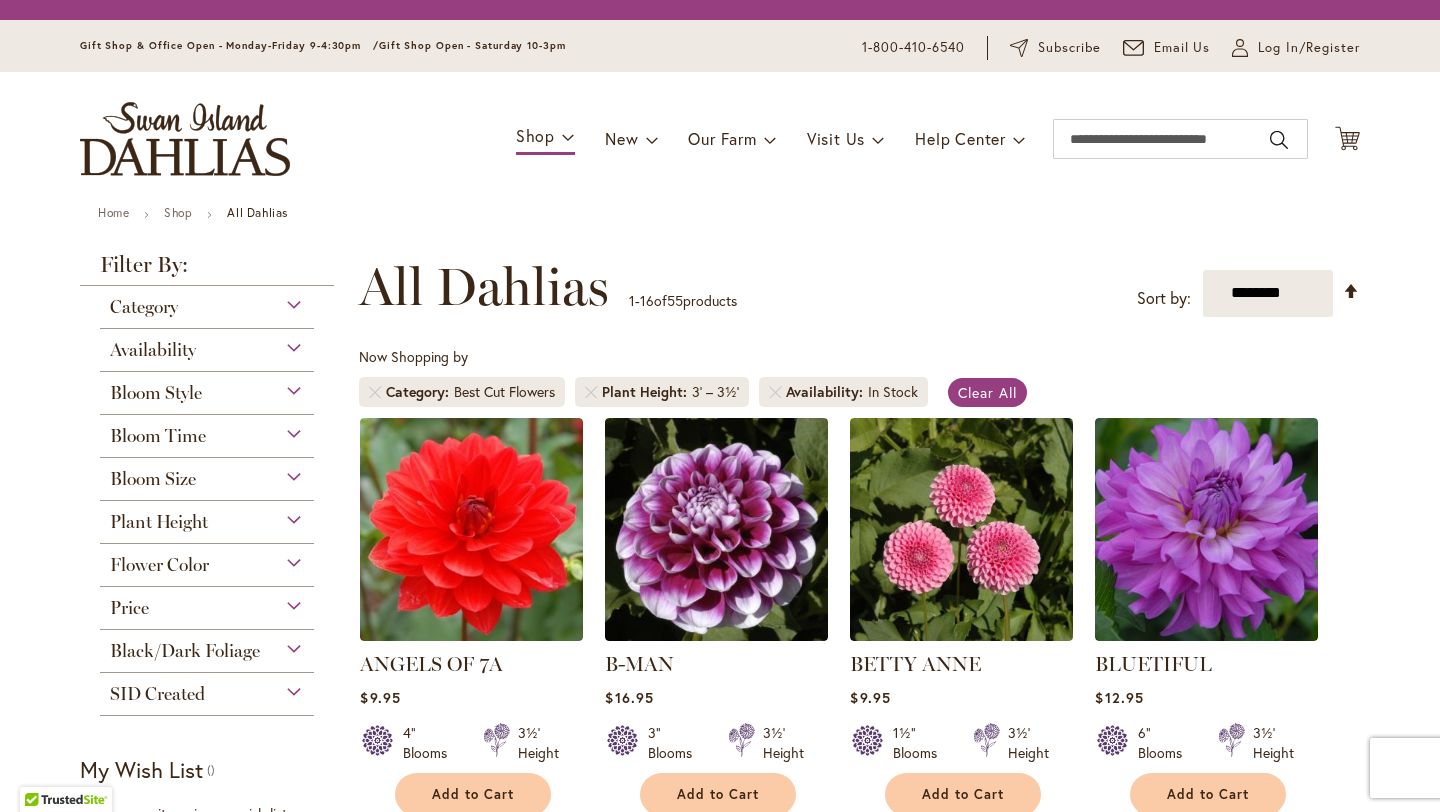 scroll, scrollTop: 0, scrollLeft: 0, axis: both 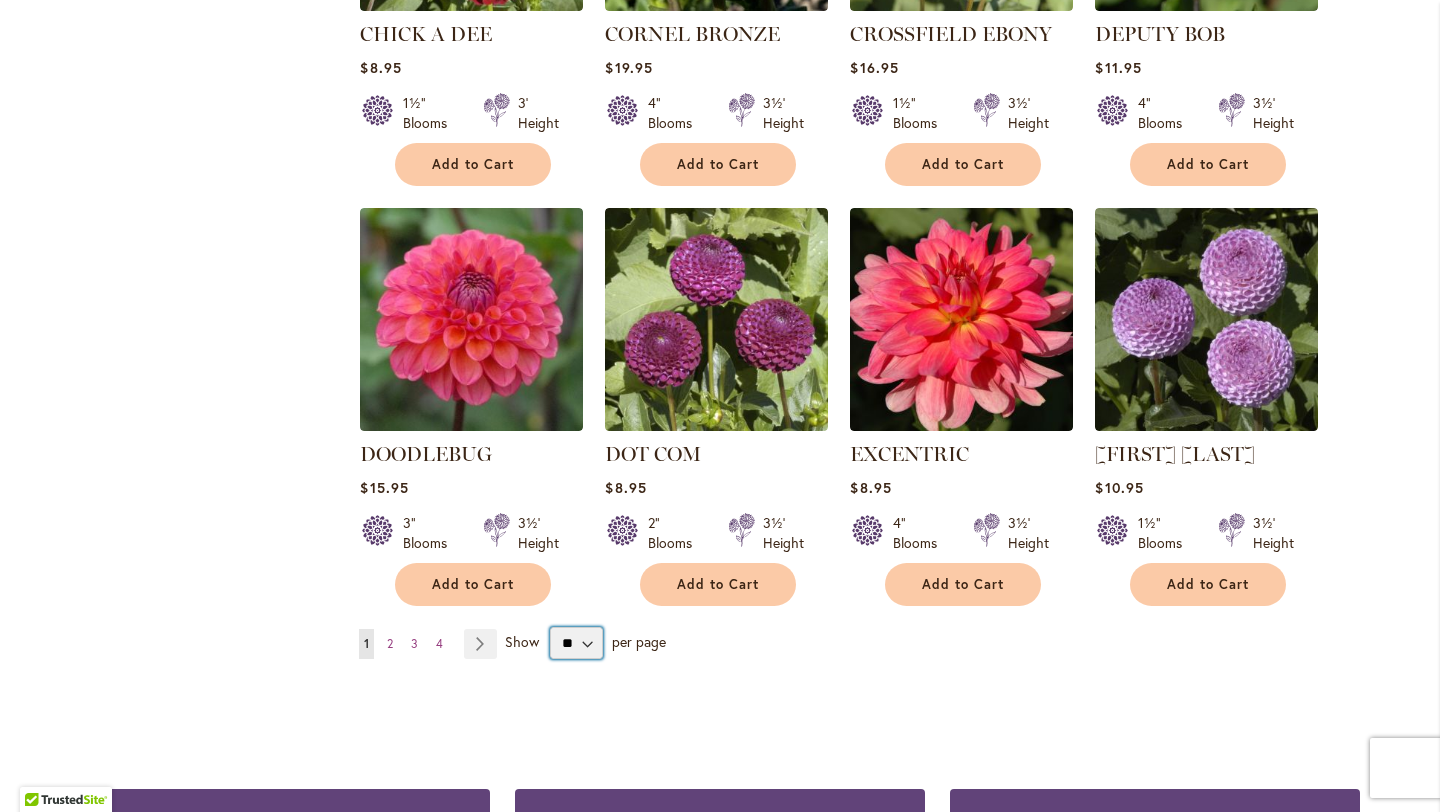 select on "**" 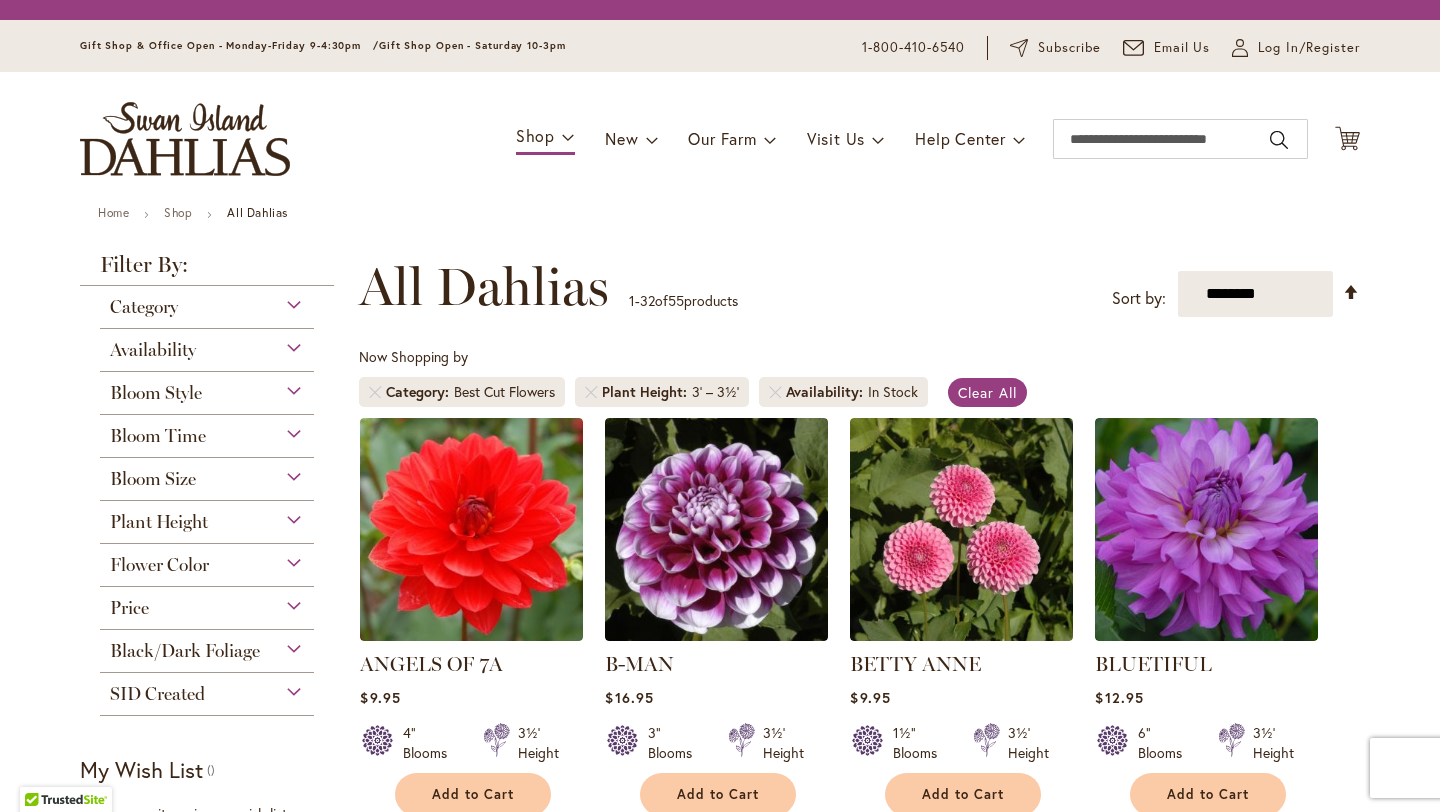 scroll, scrollTop: 0, scrollLeft: 0, axis: both 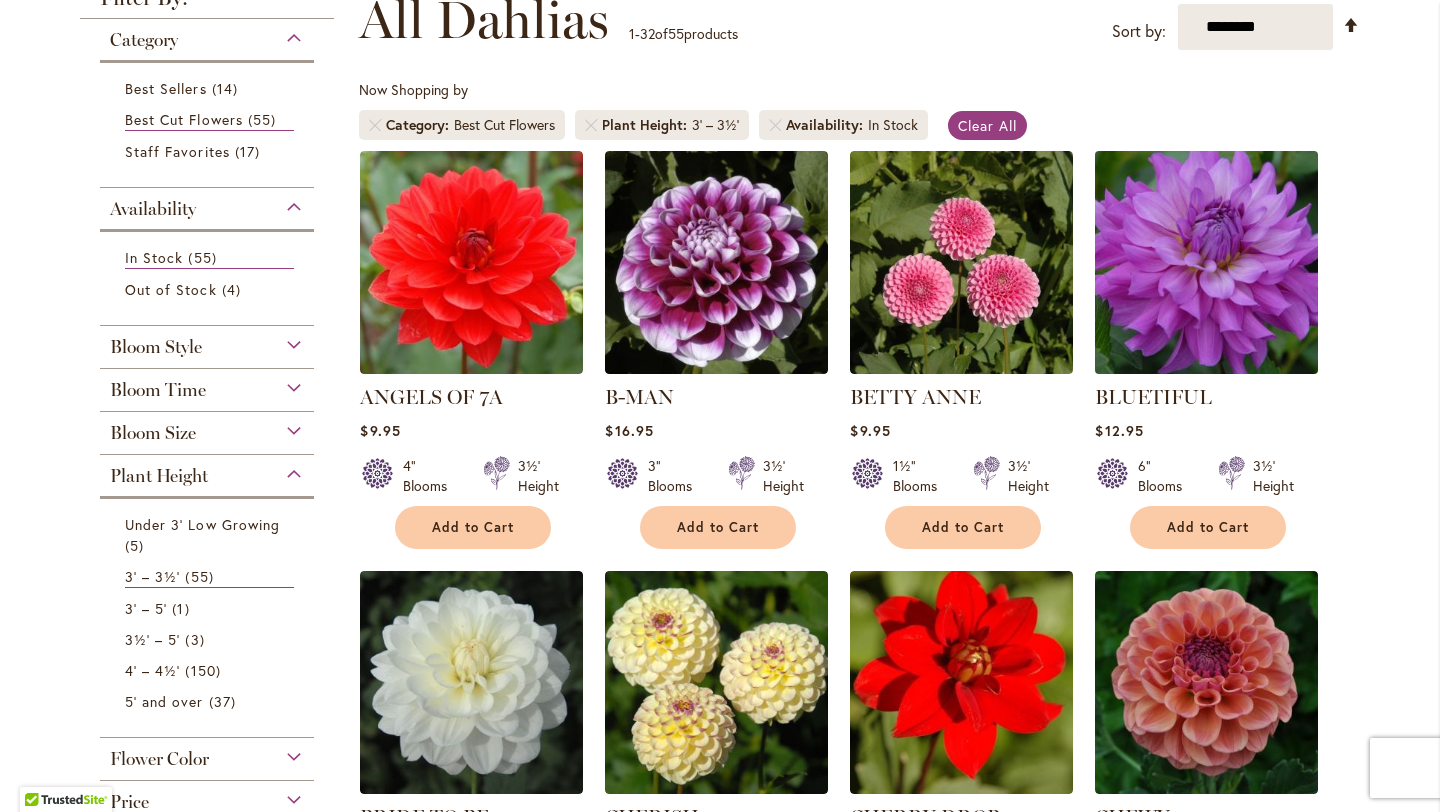 click at bounding box center (1207, 262) 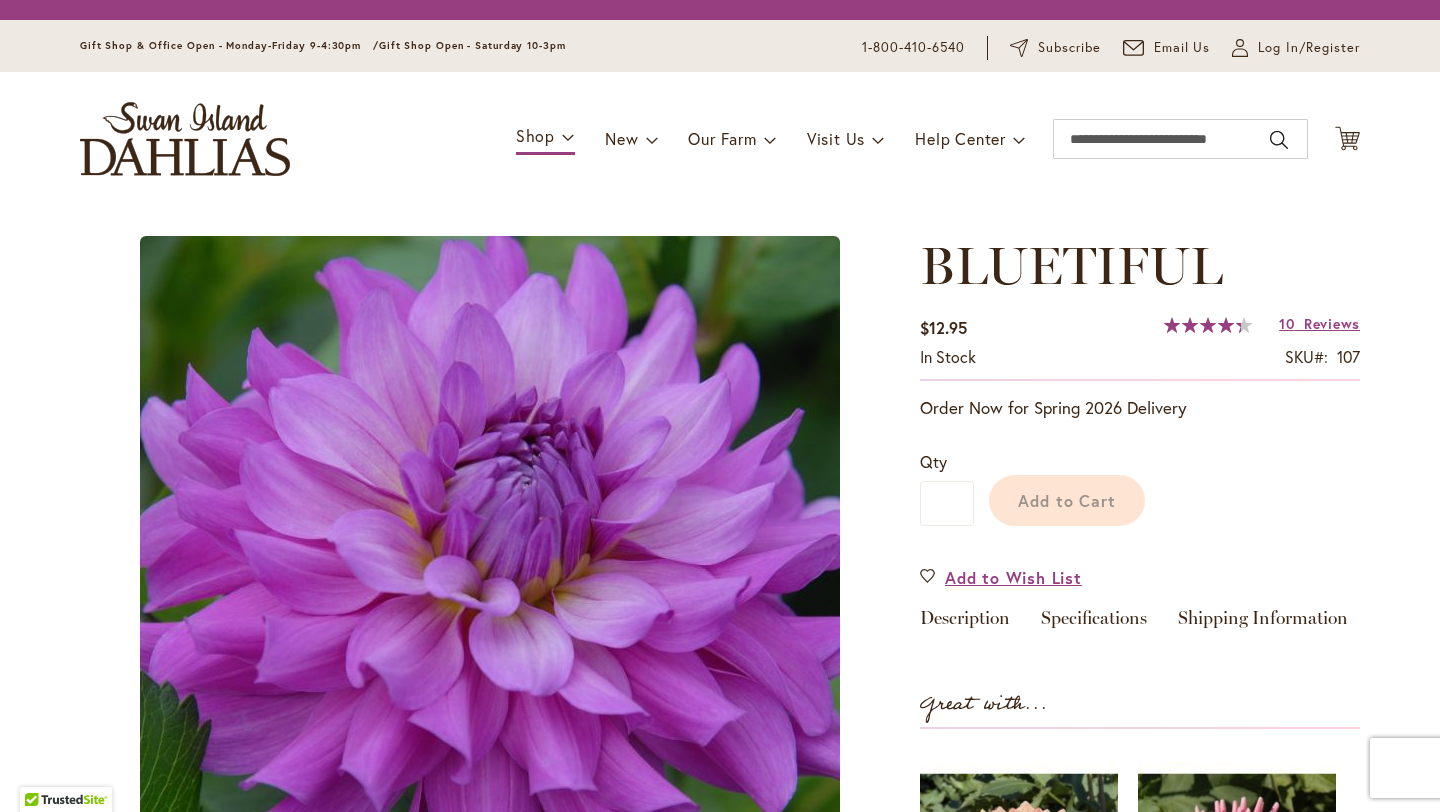 scroll, scrollTop: 0, scrollLeft: 0, axis: both 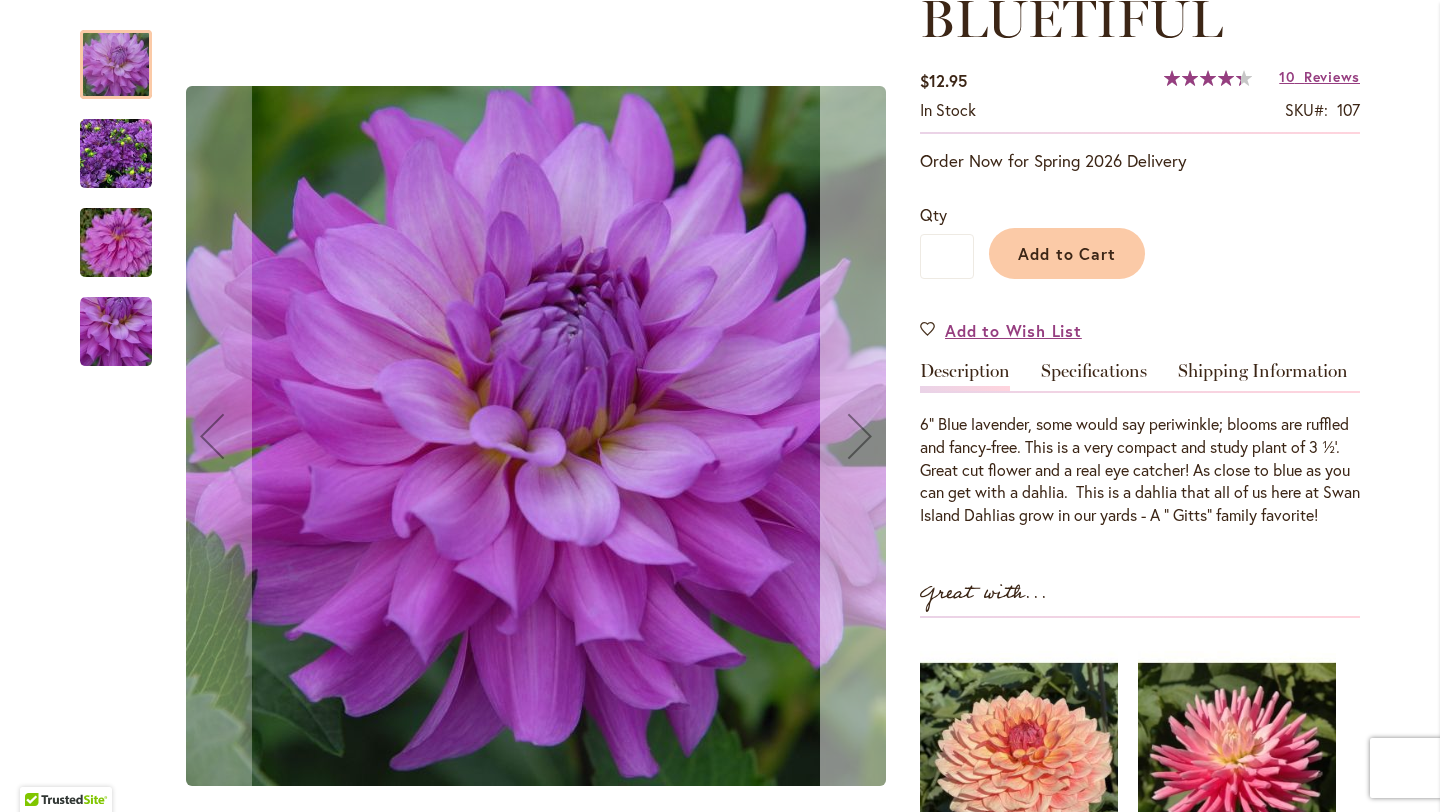 click at bounding box center [860, 436] 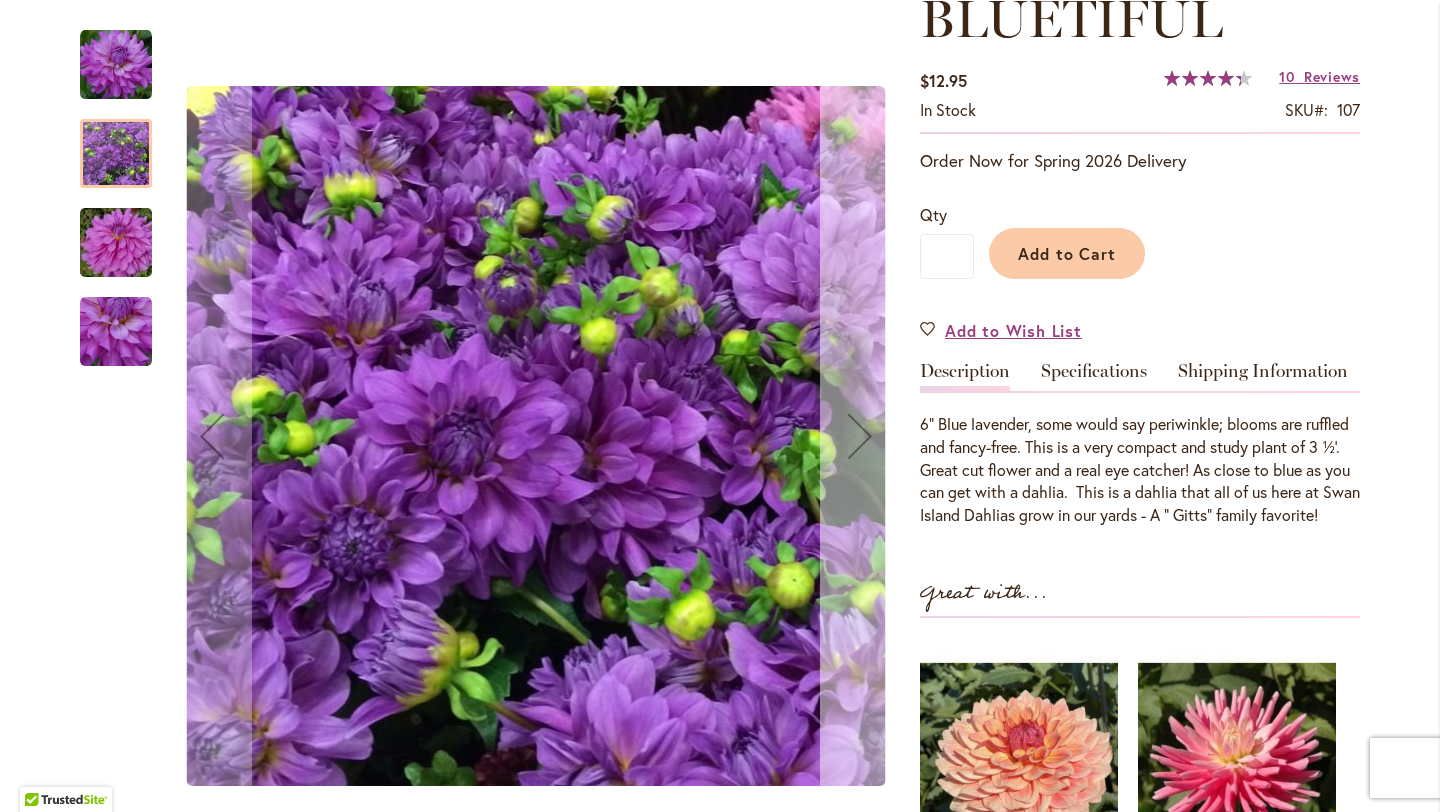 click at bounding box center (860, 436) 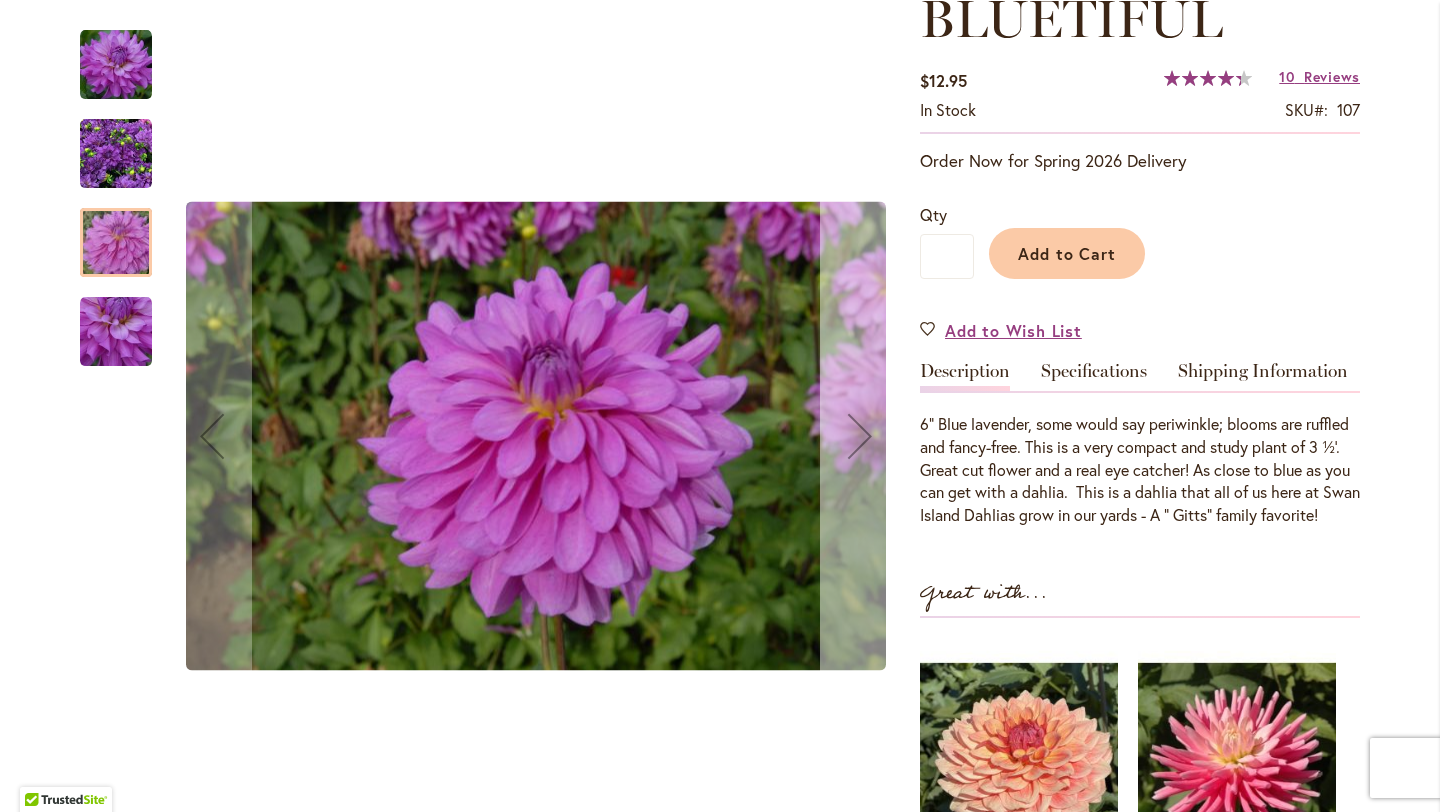 click at bounding box center (860, 436) 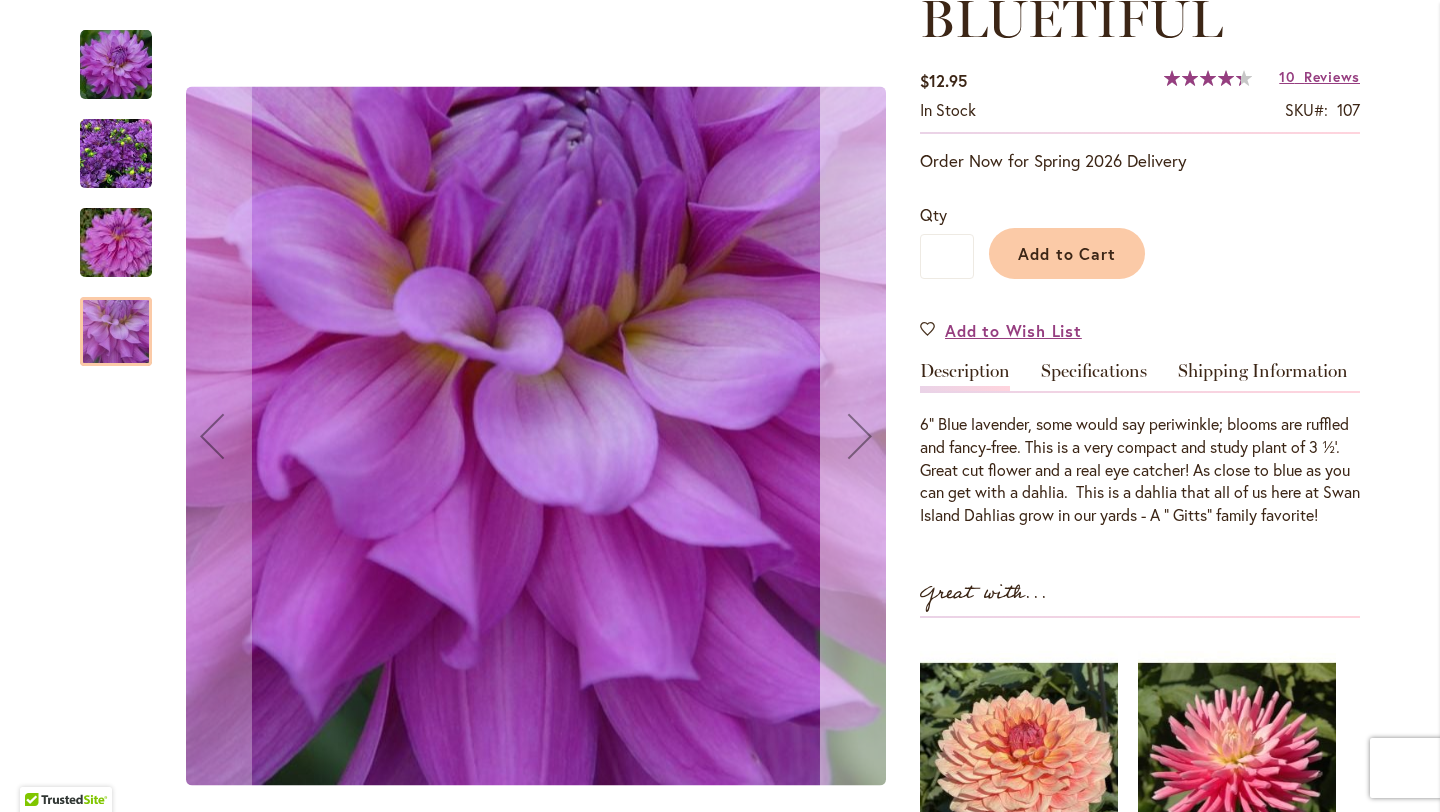 click at bounding box center [860, 436] 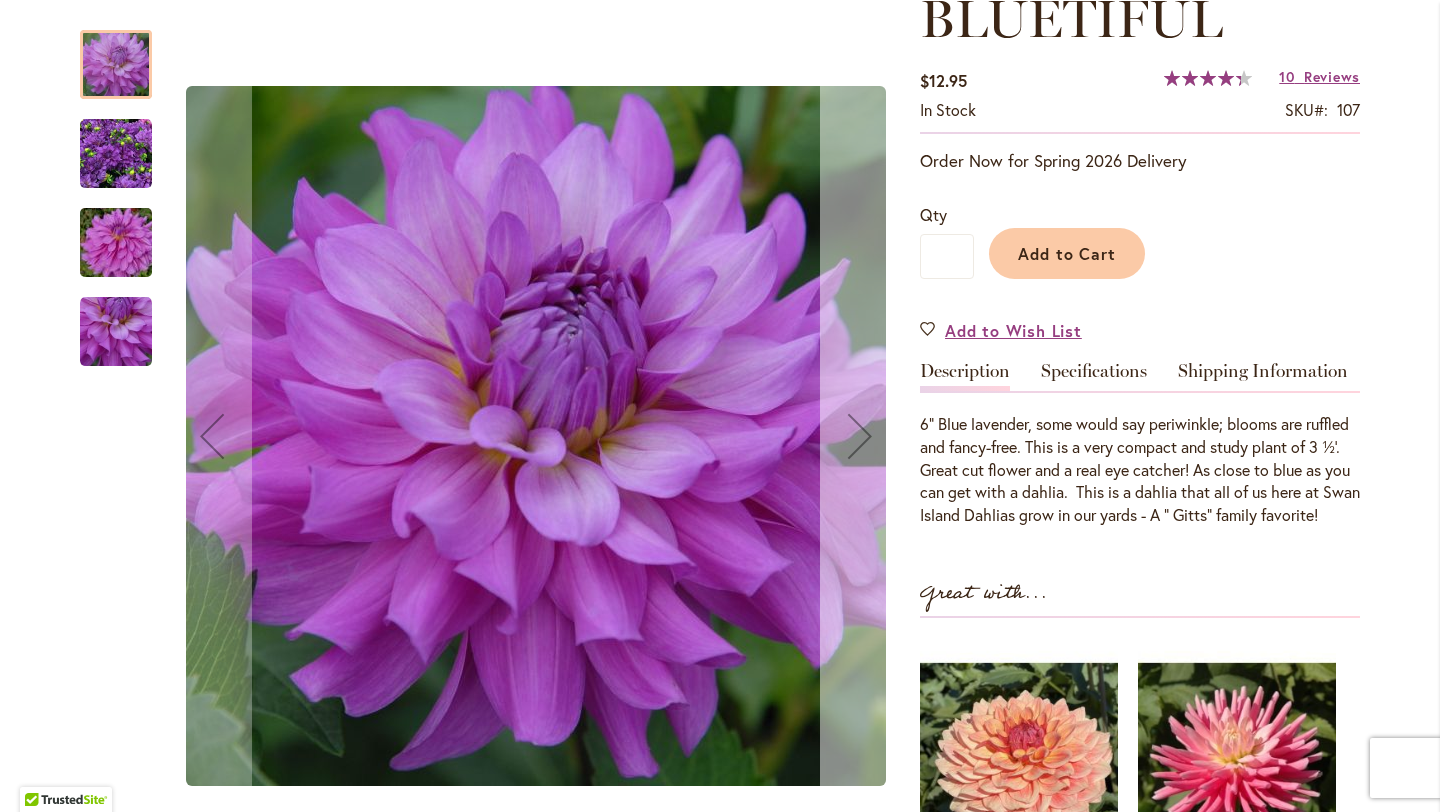 click at bounding box center [860, 436] 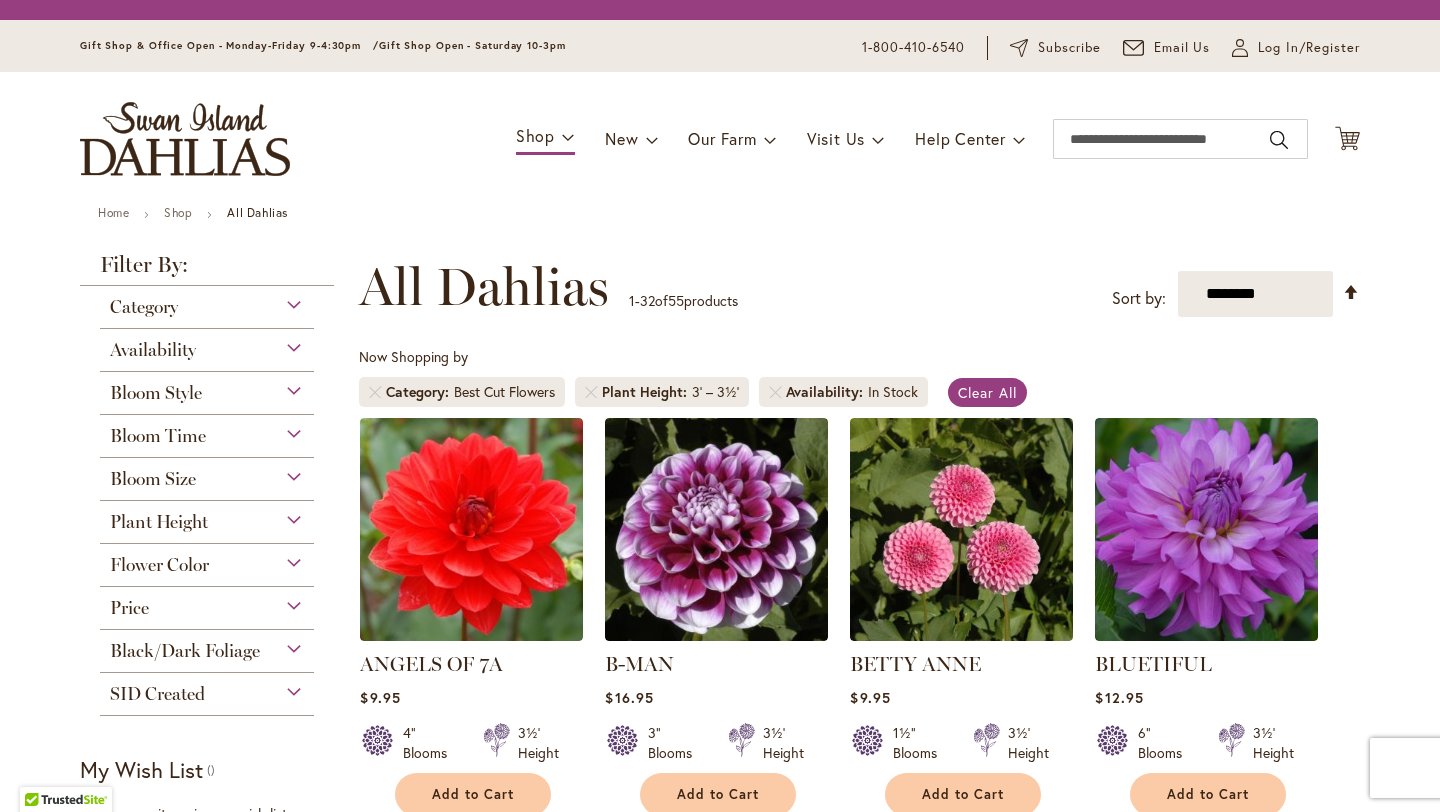 scroll, scrollTop: 0, scrollLeft: 0, axis: both 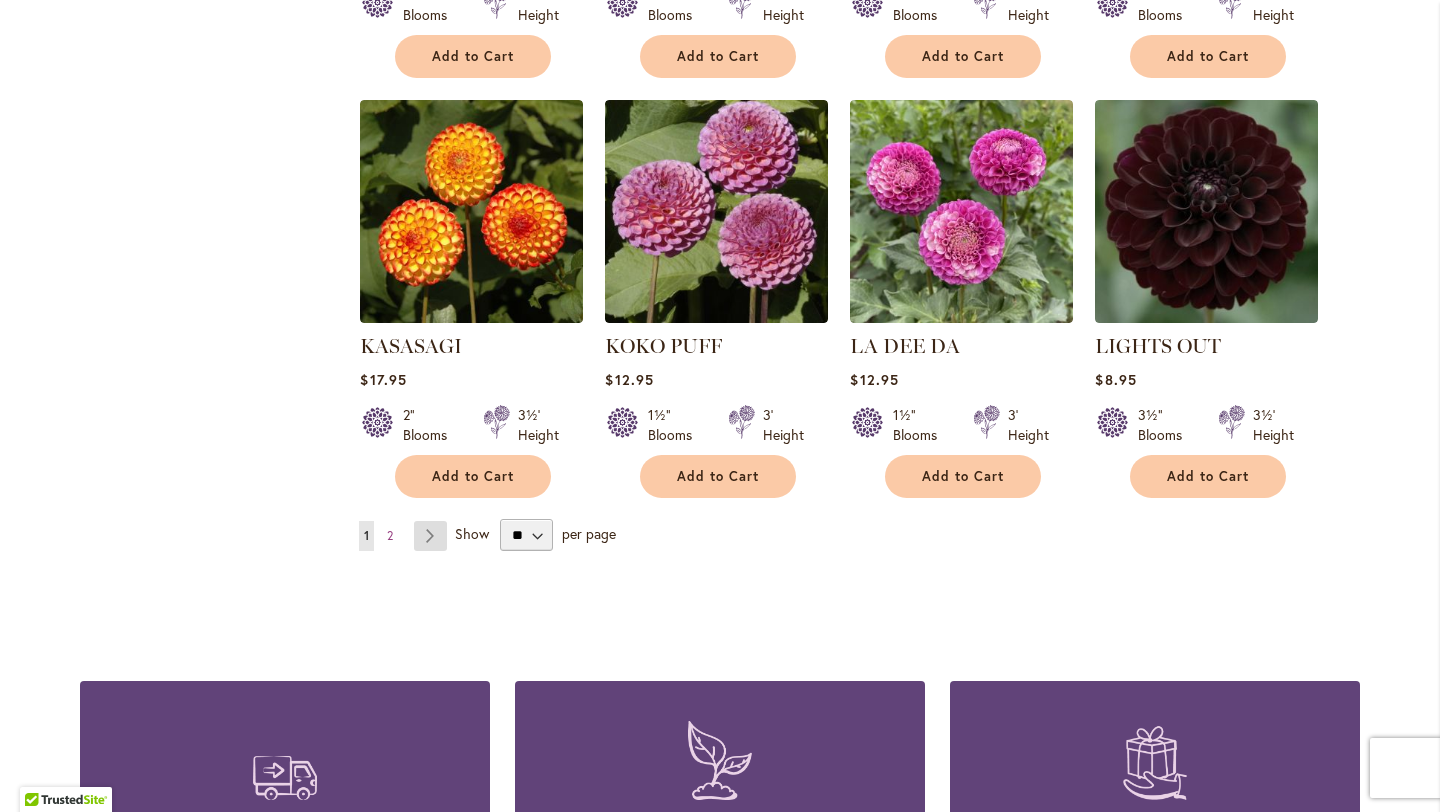 click on "Page
Next" at bounding box center (430, 536) 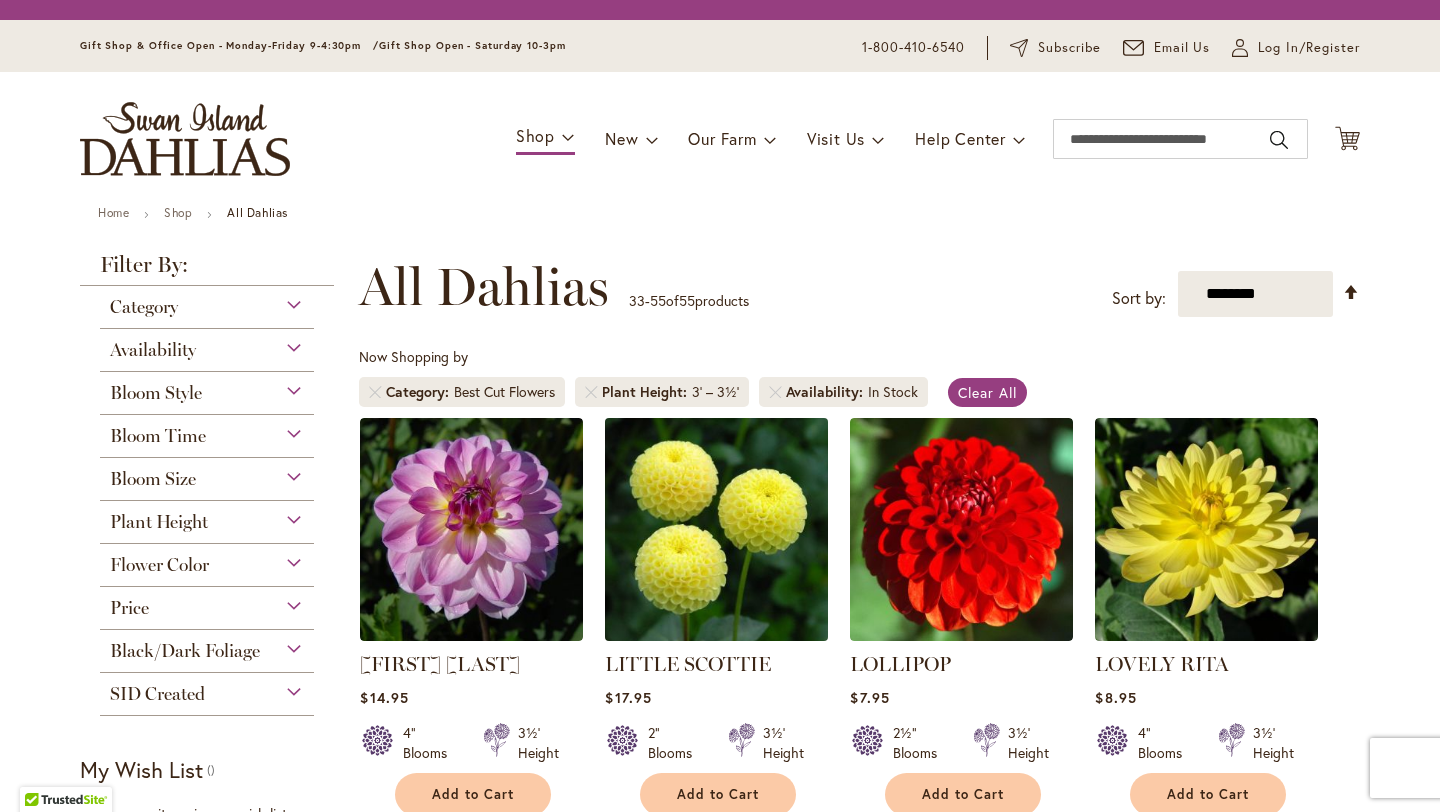scroll, scrollTop: 0, scrollLeft: 0, axis: both 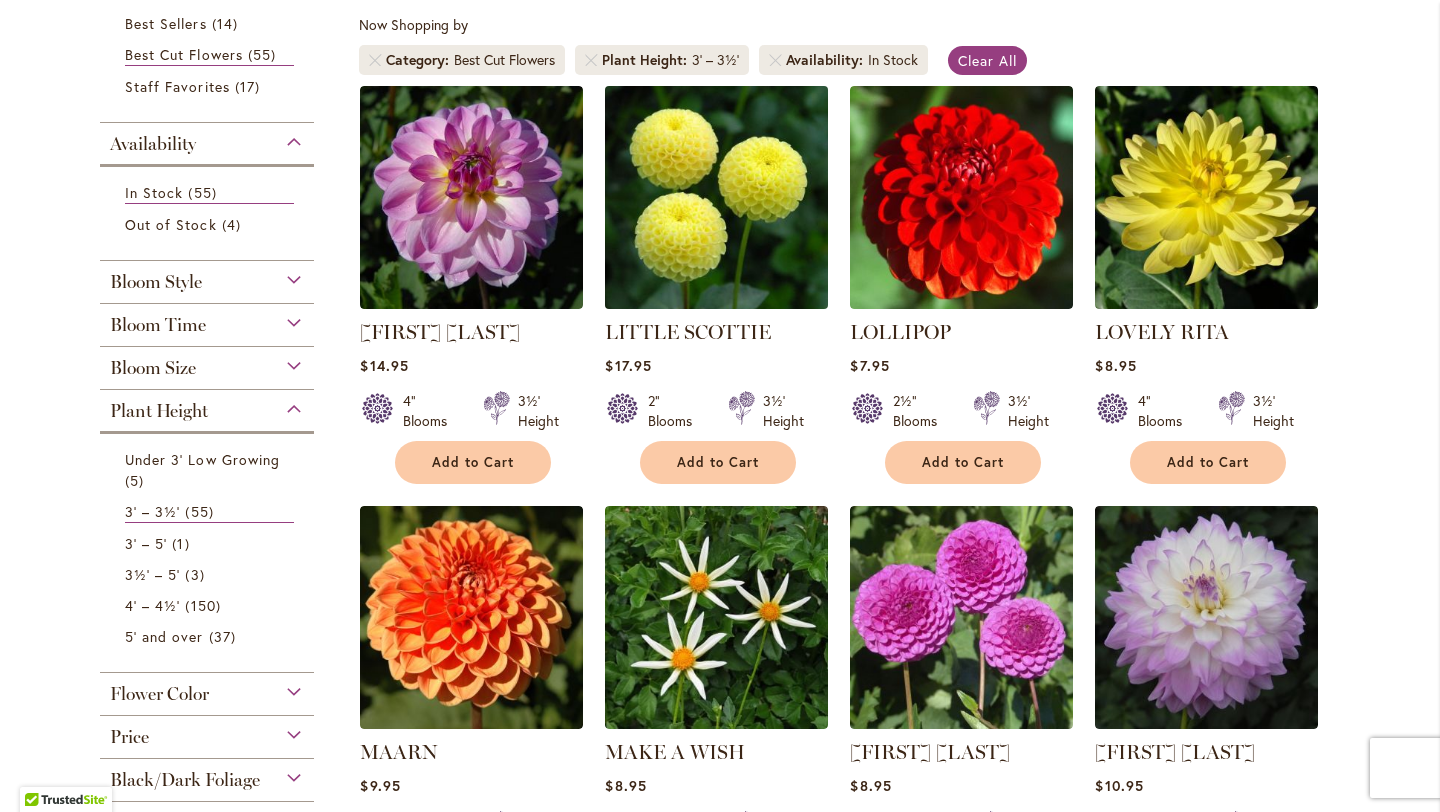 click at bounding box center (717, 197) 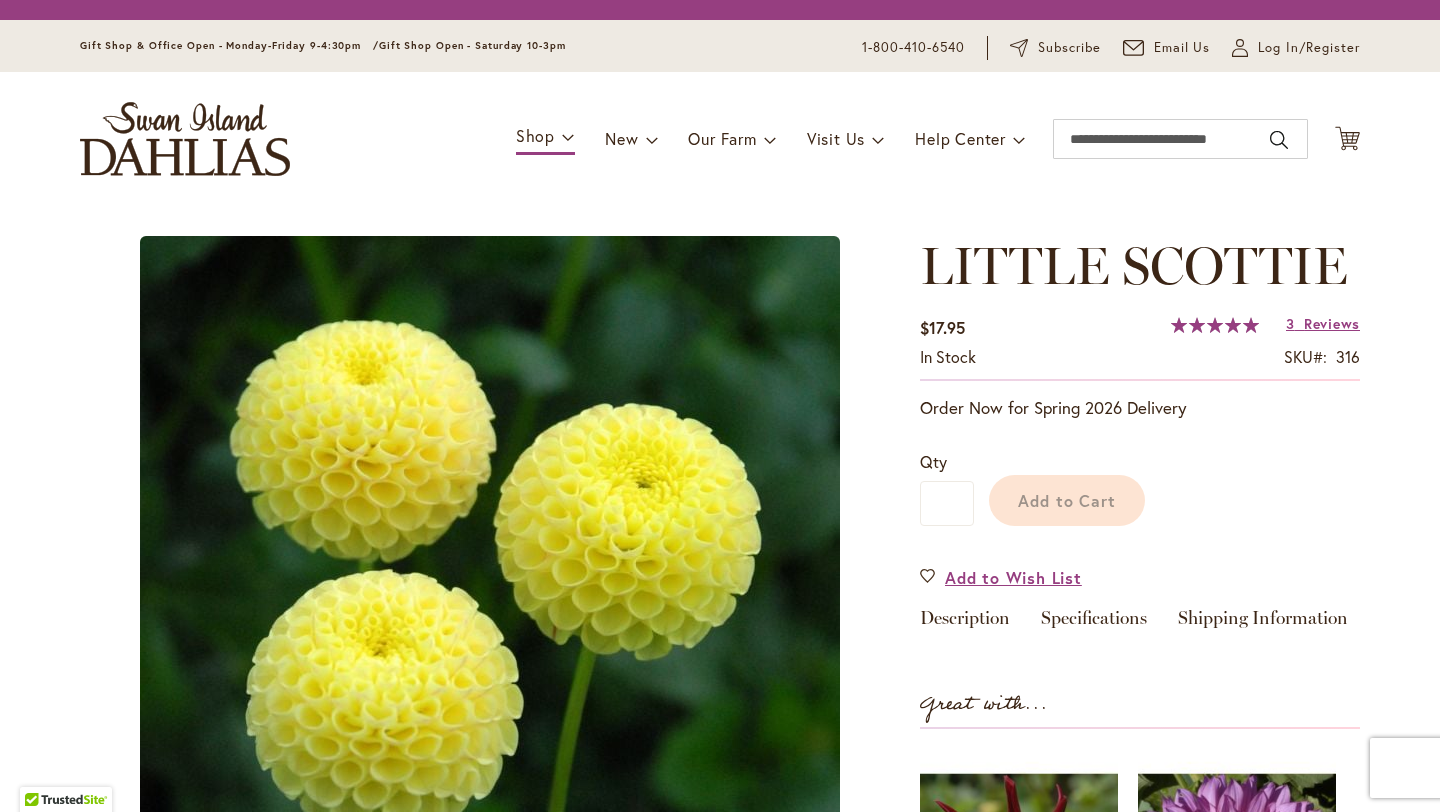 scroll, scrollTop: 0, scrollLeft: 0, axis: both 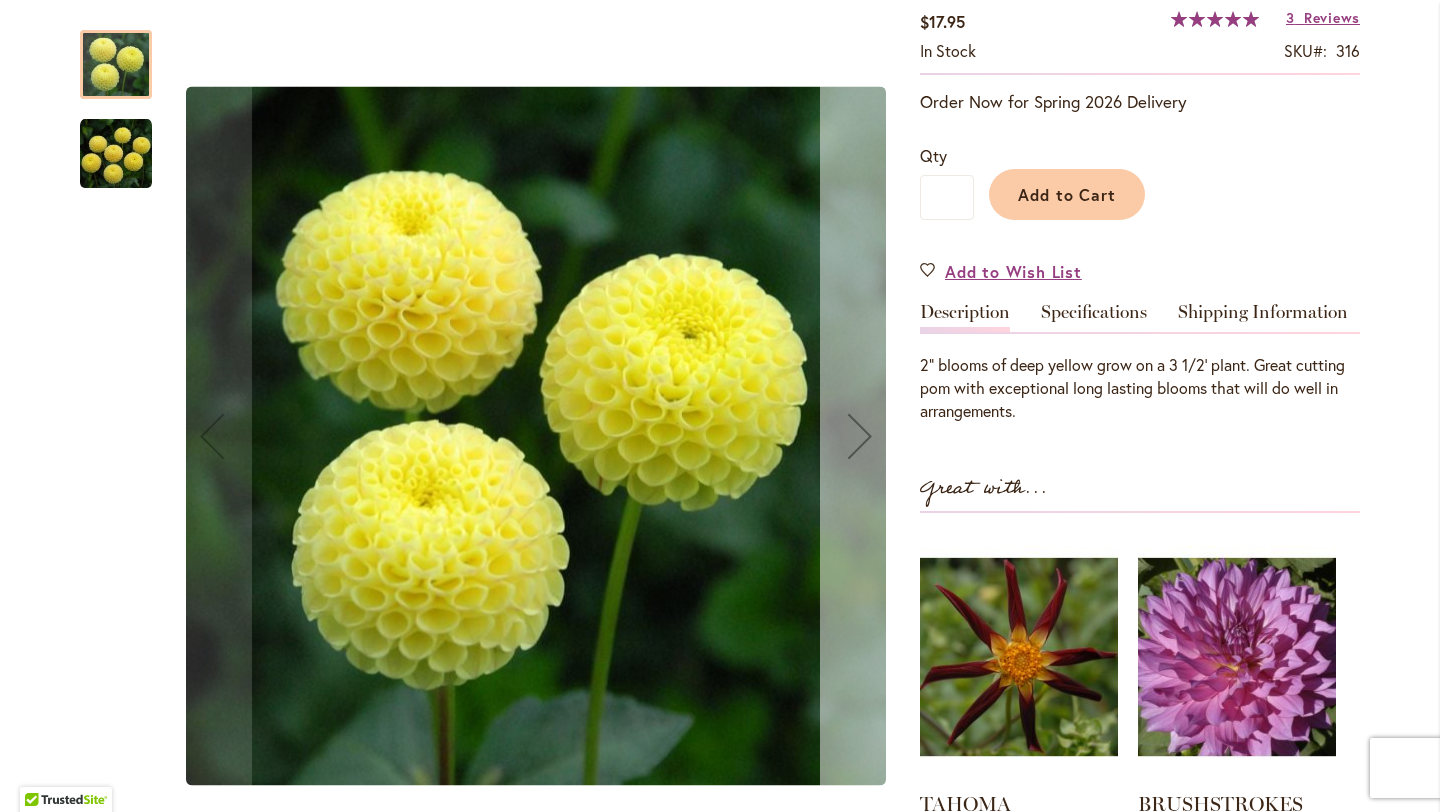 click at bounding box center [860, 436] 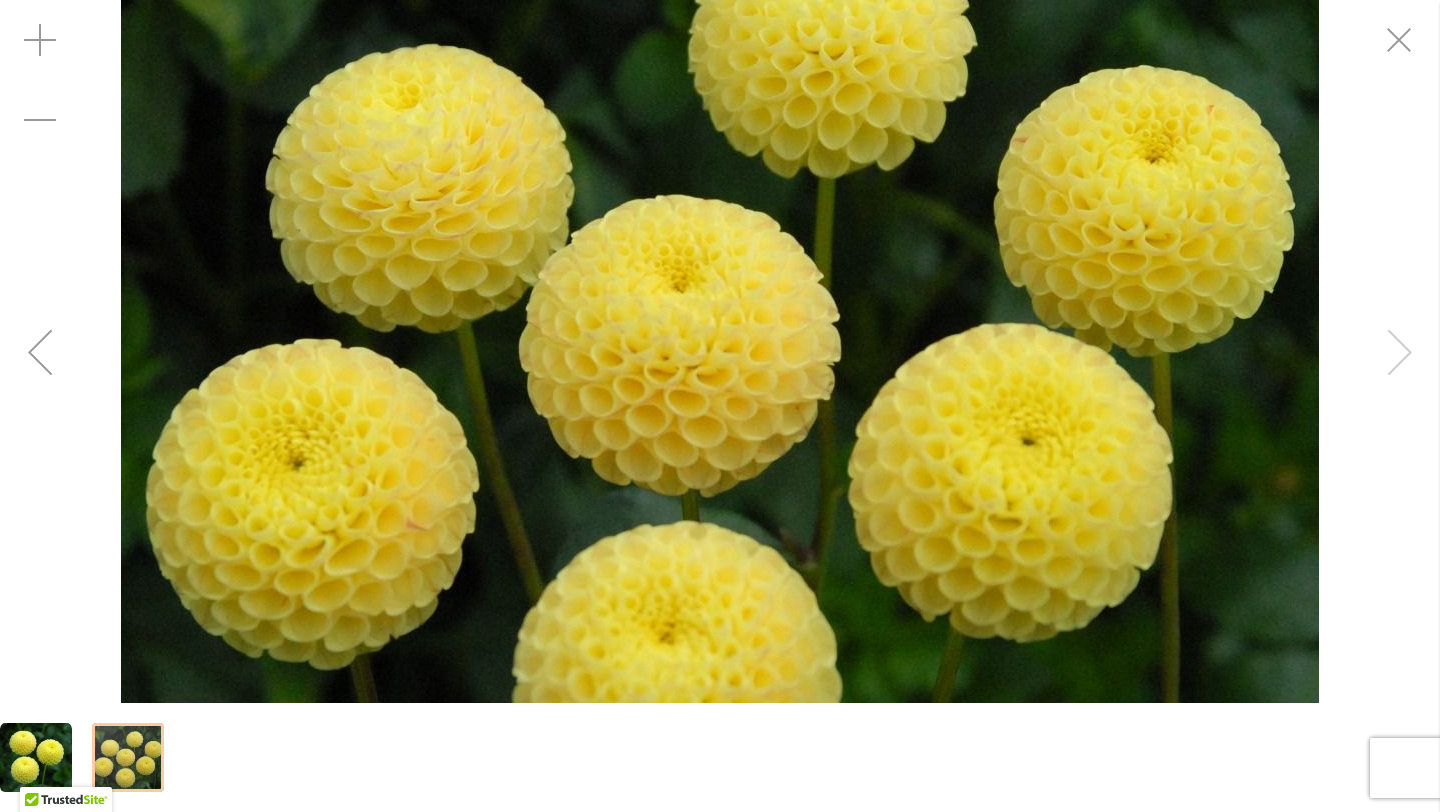 click at bounding box center (40, 352) 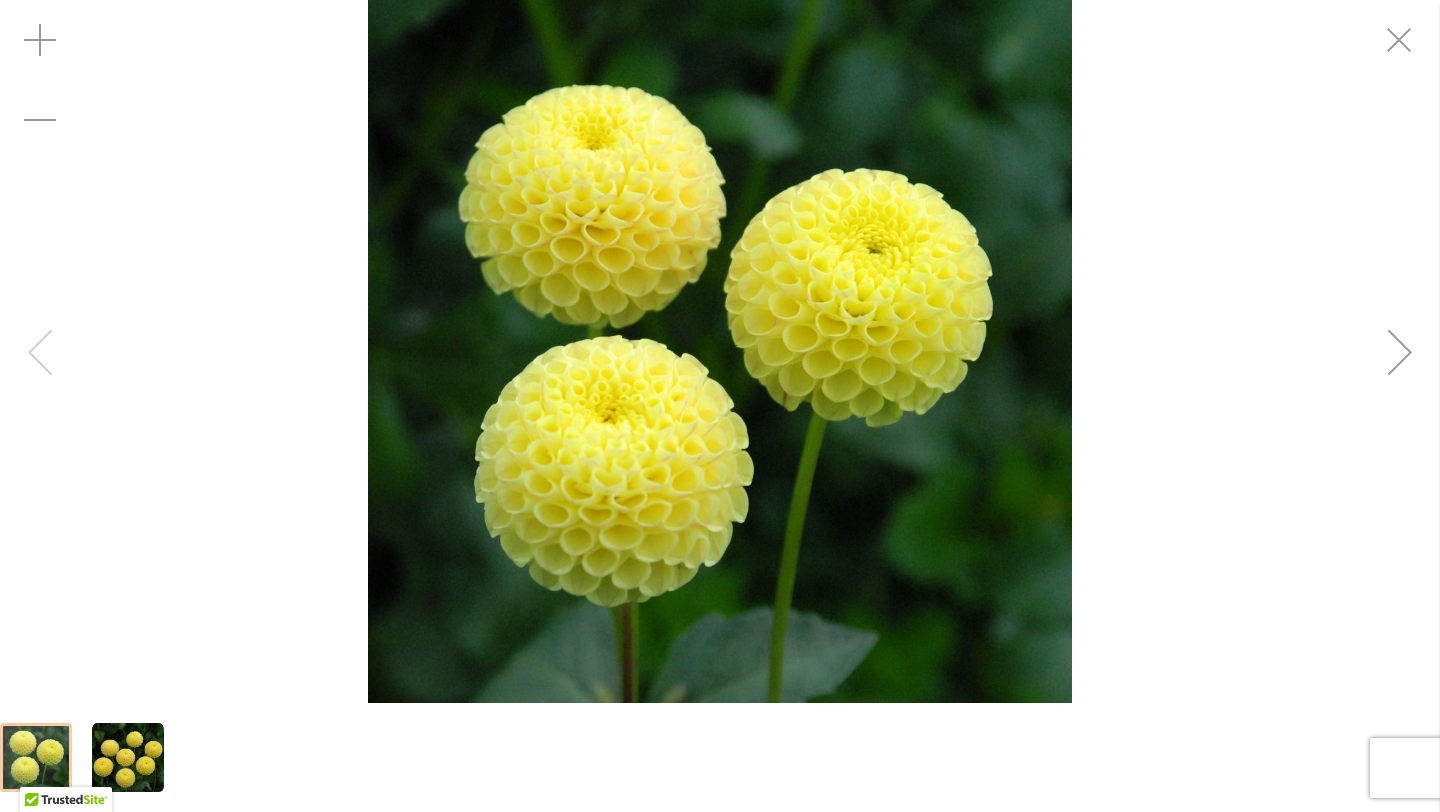 click at bounding box center (720, 351) 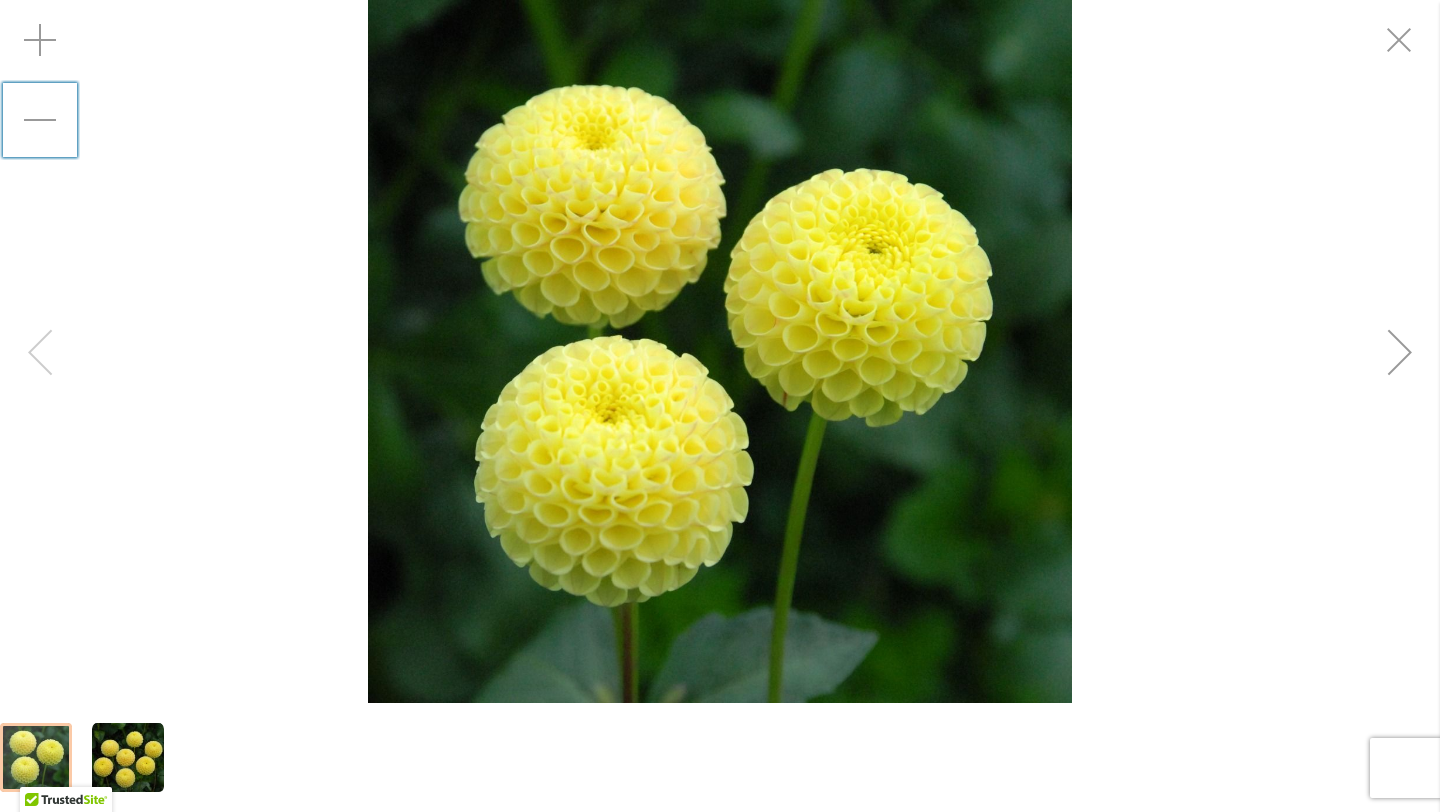 click at bounding box center (40, 120) 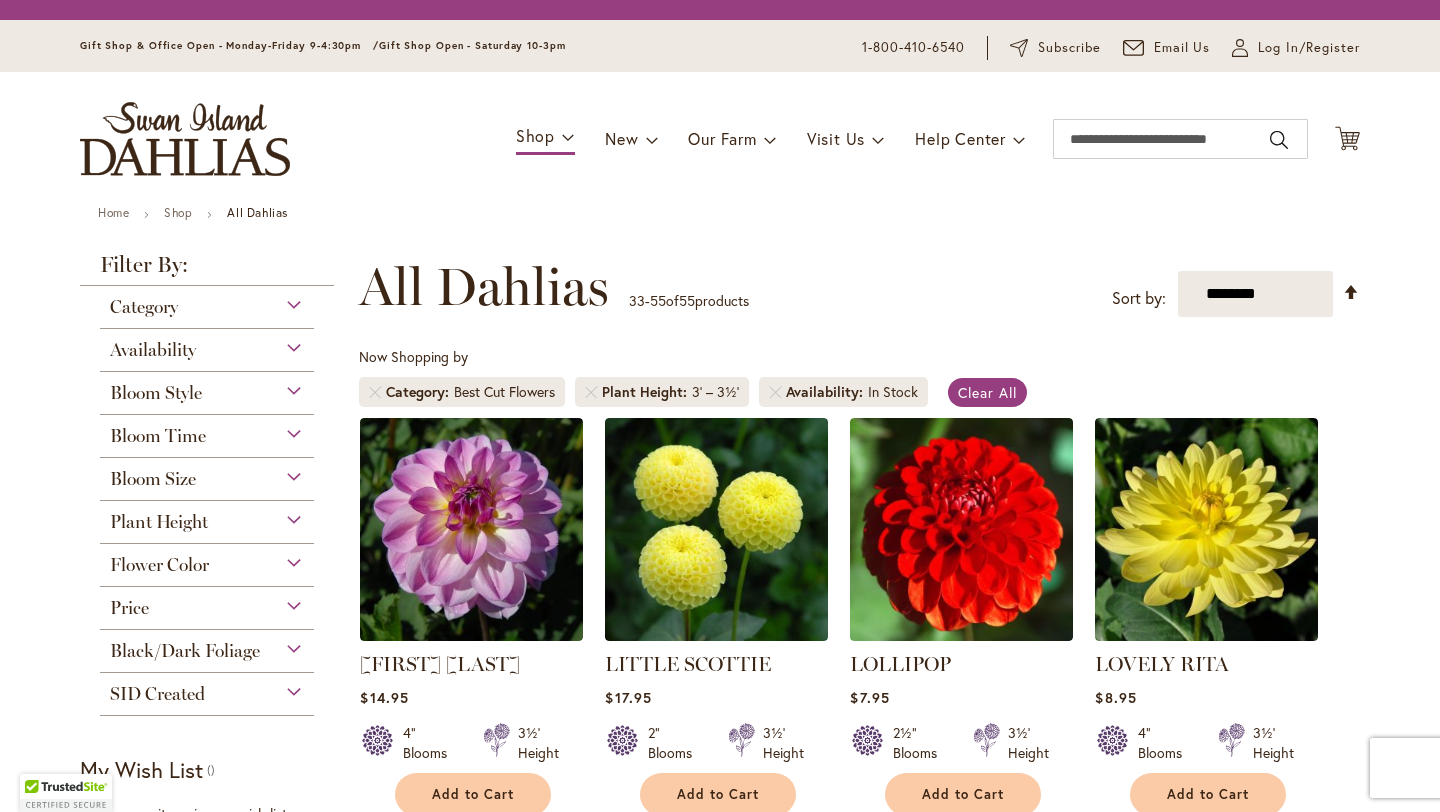 scroll, scrollTop: 0, scrollLeft: 0, axis: both 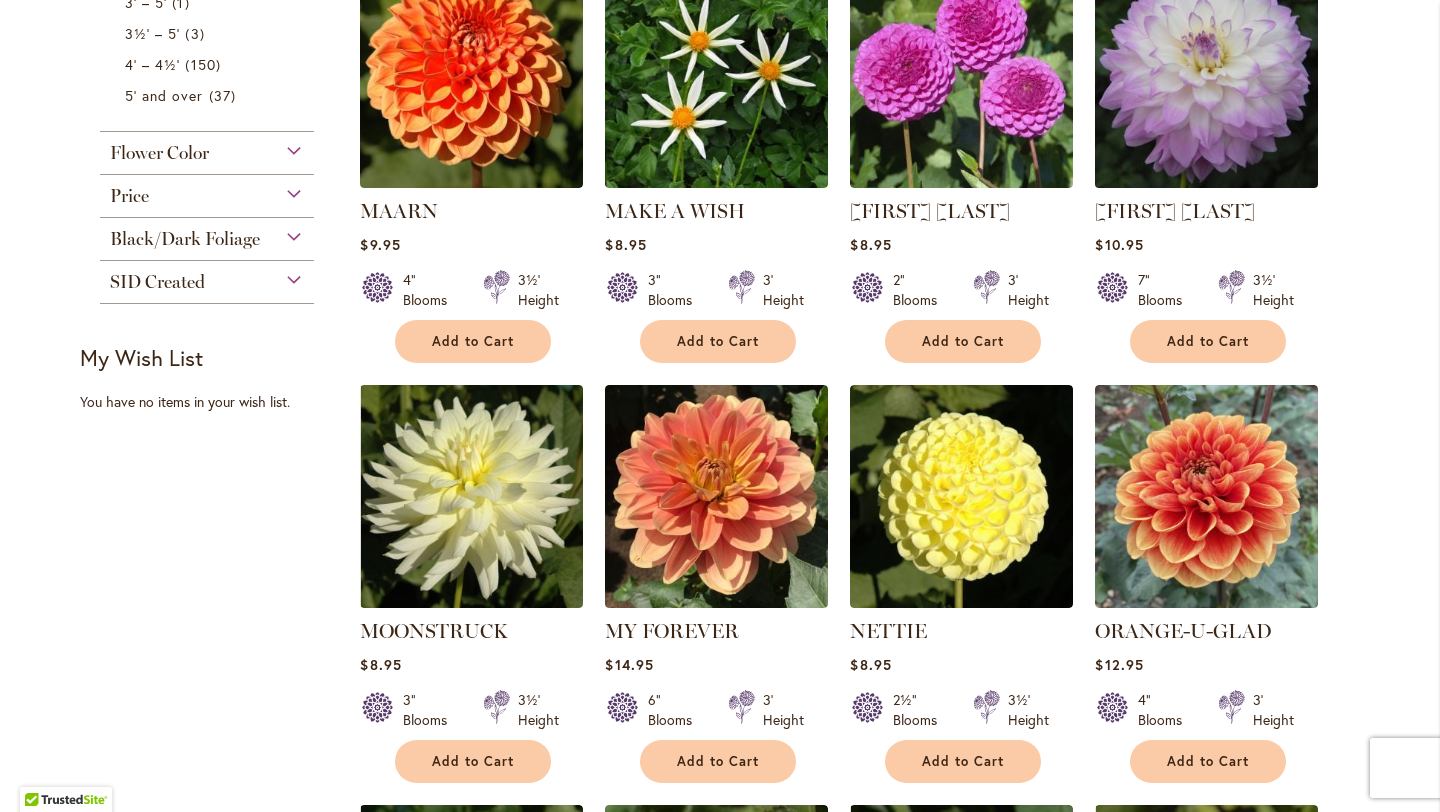 click at bounding box center (1207, 76) 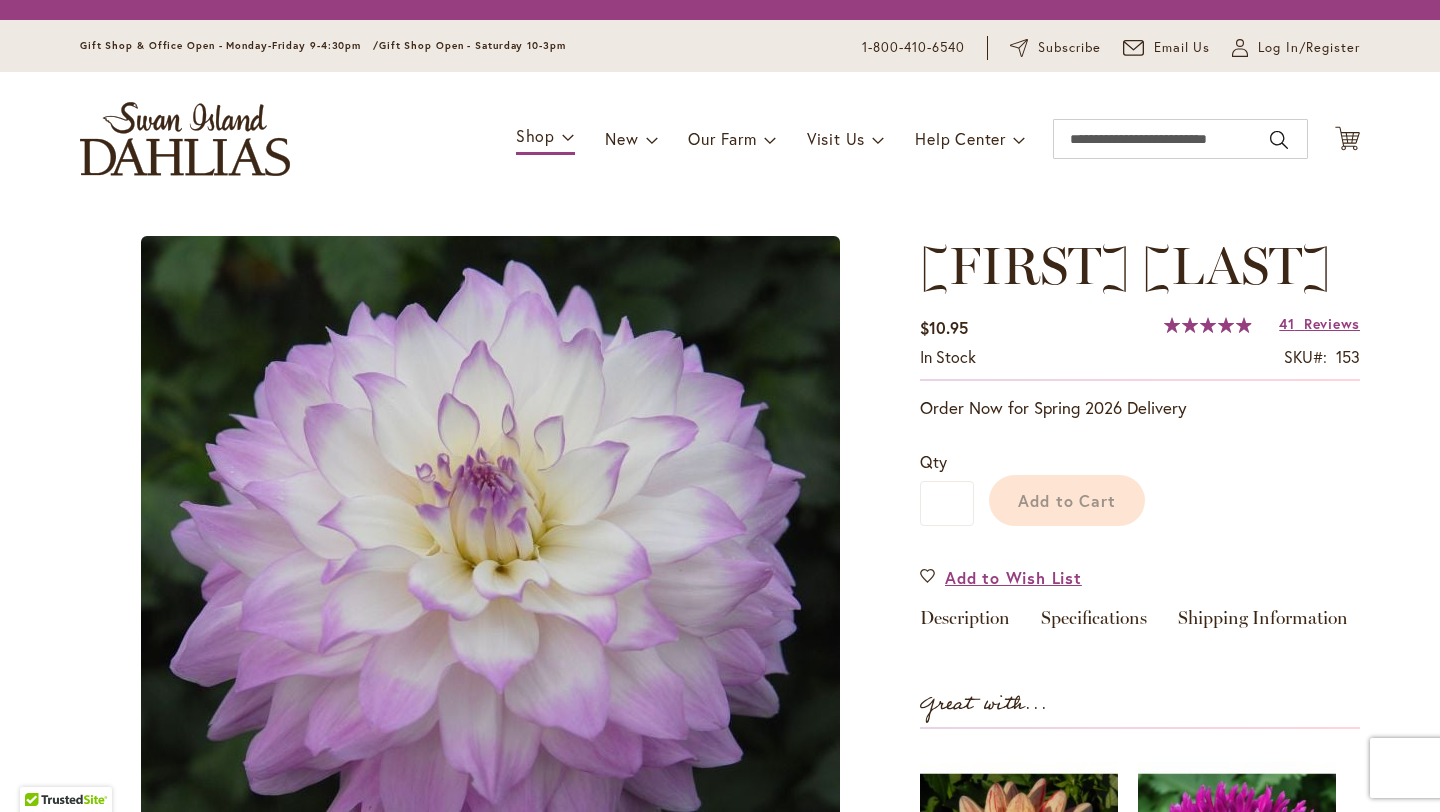 scroll, scrollTop: 0, scrollLeft: 0, axis: both 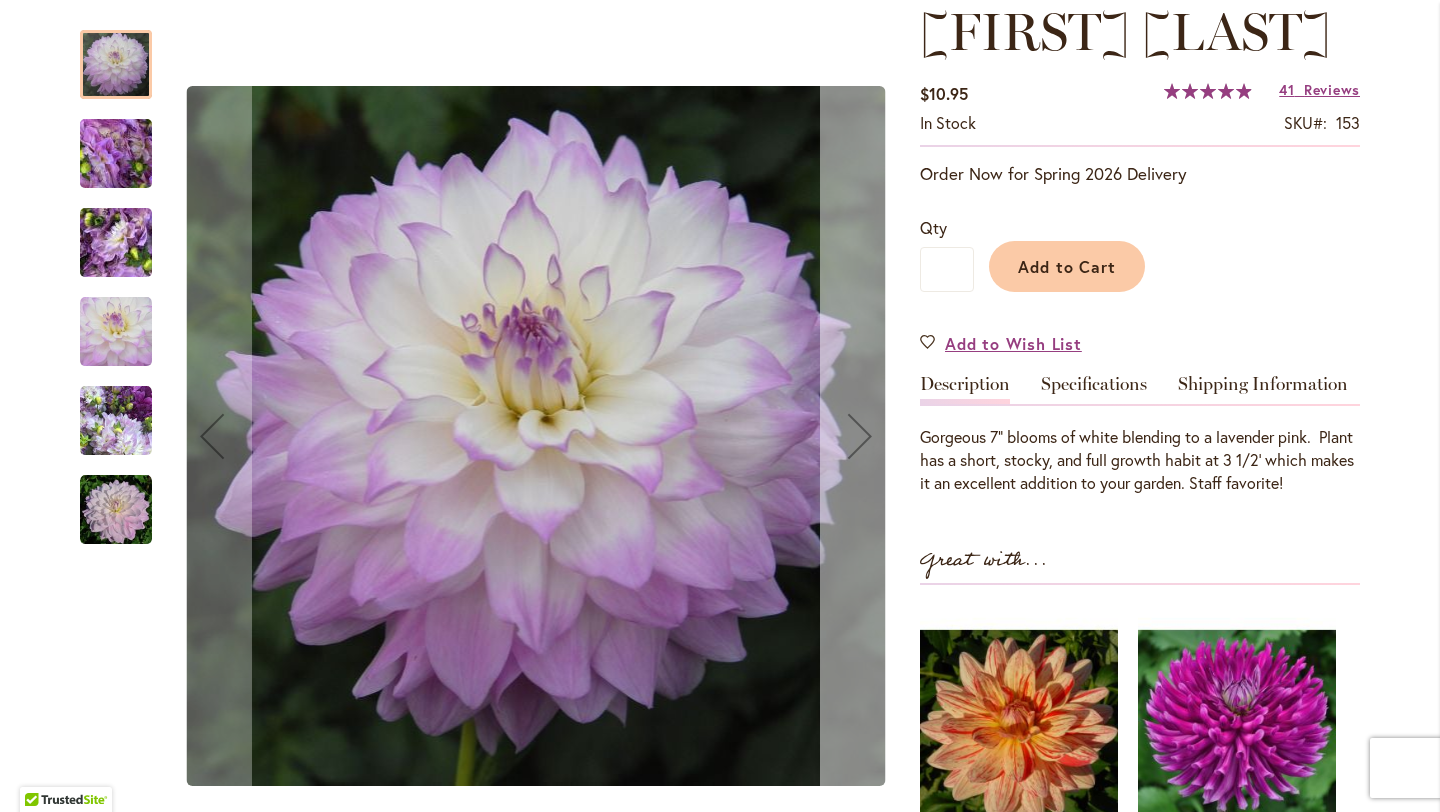 click at bounding box center [860, 436] 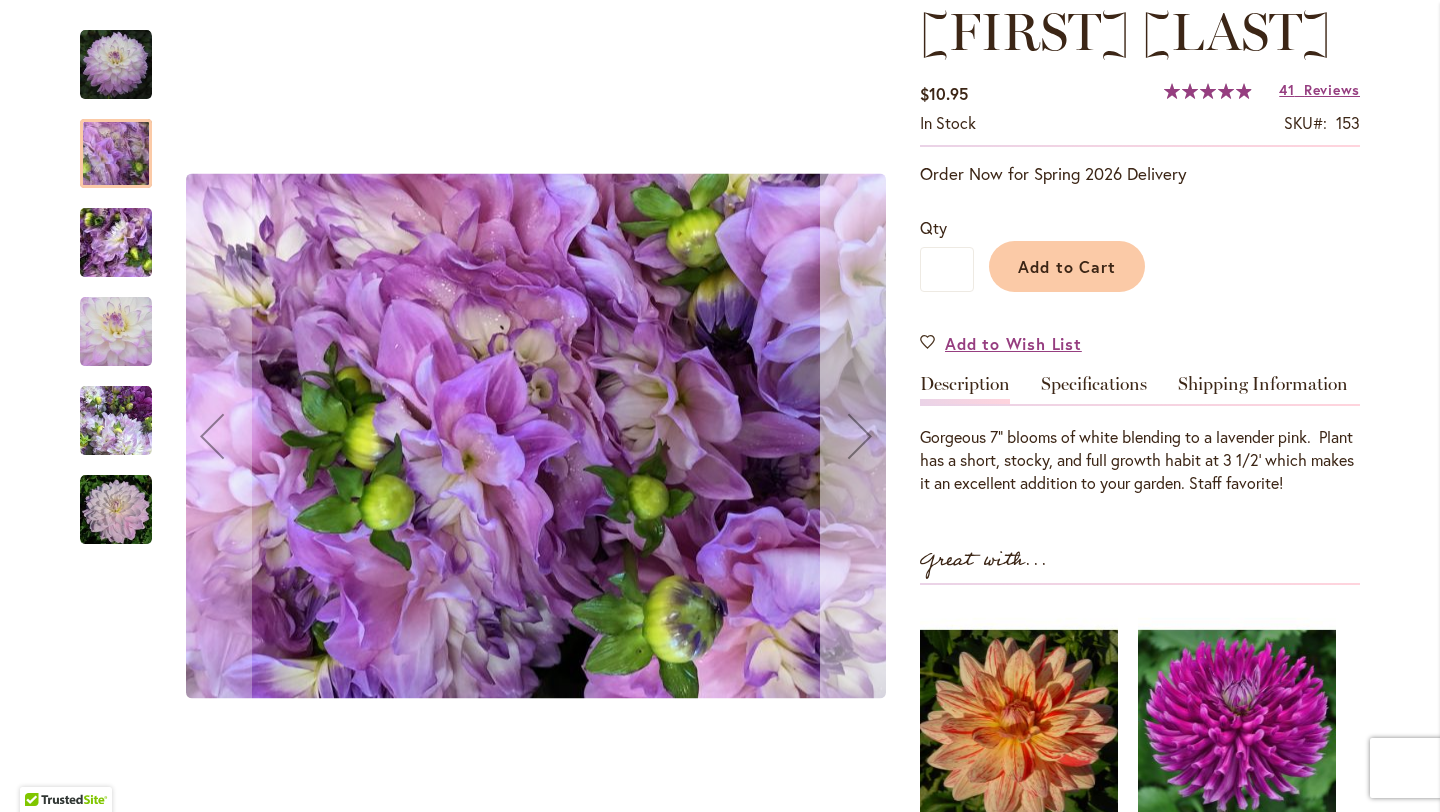 click at bounding box center [860, 436] 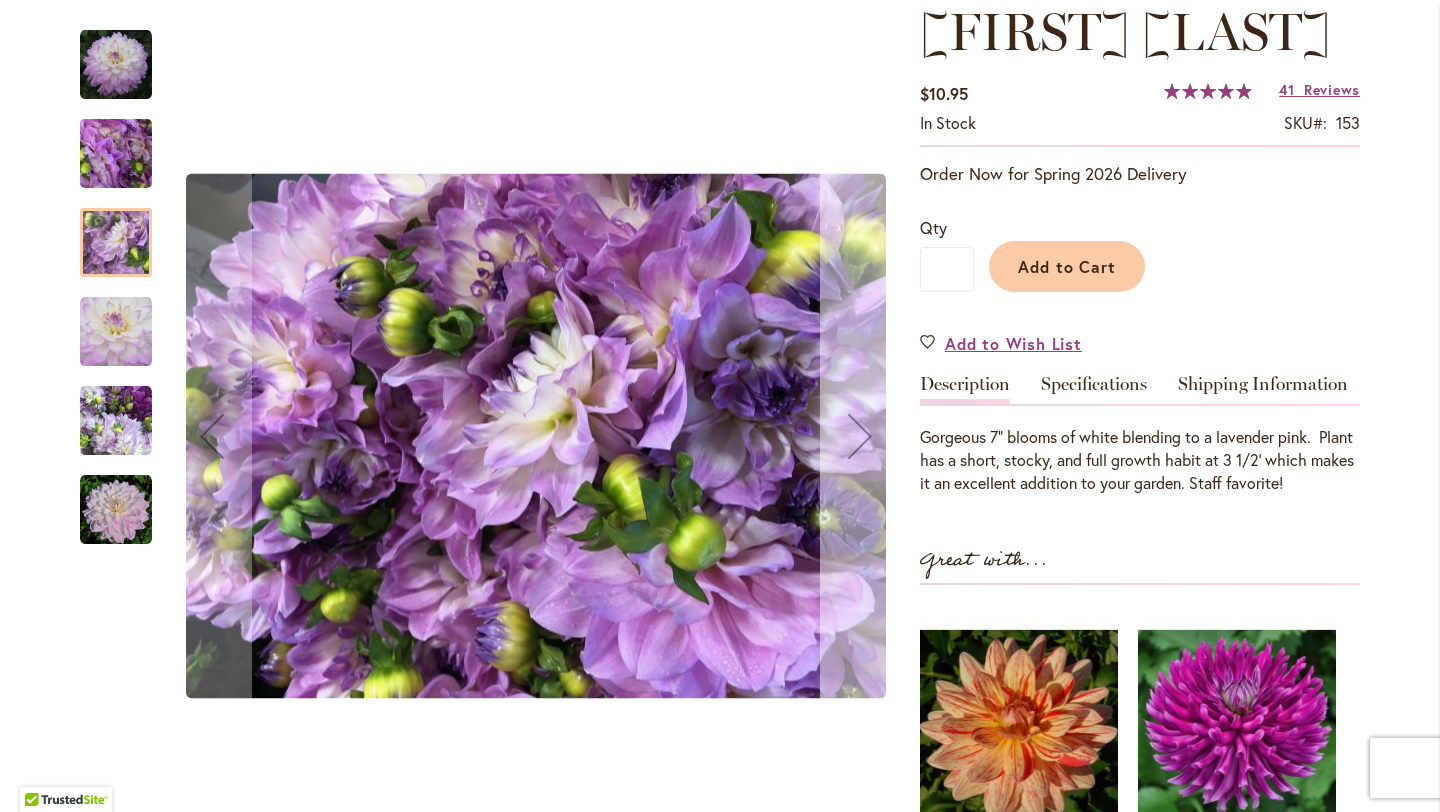 click at bounding box center [860, 436] 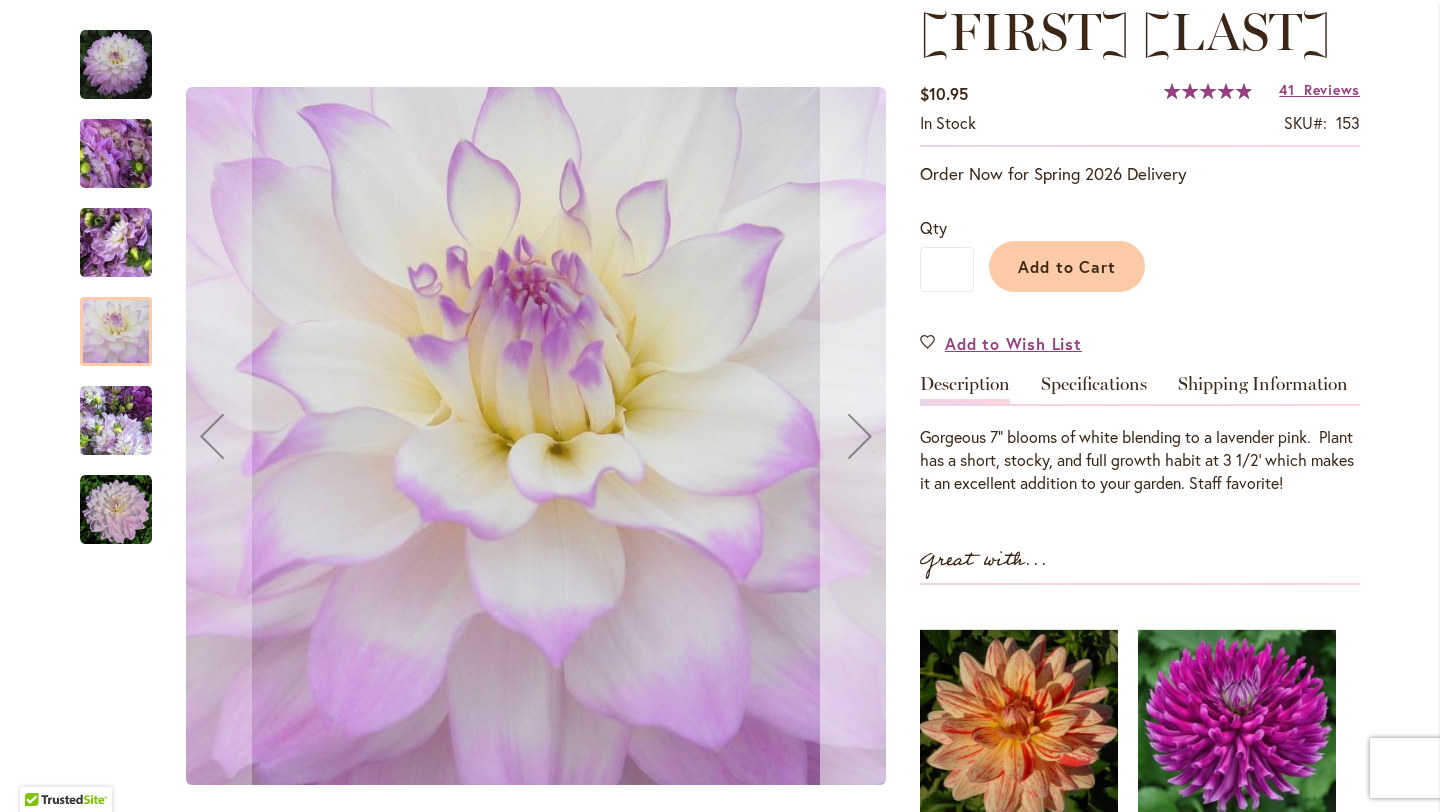 click at bounding box center (860, 436) 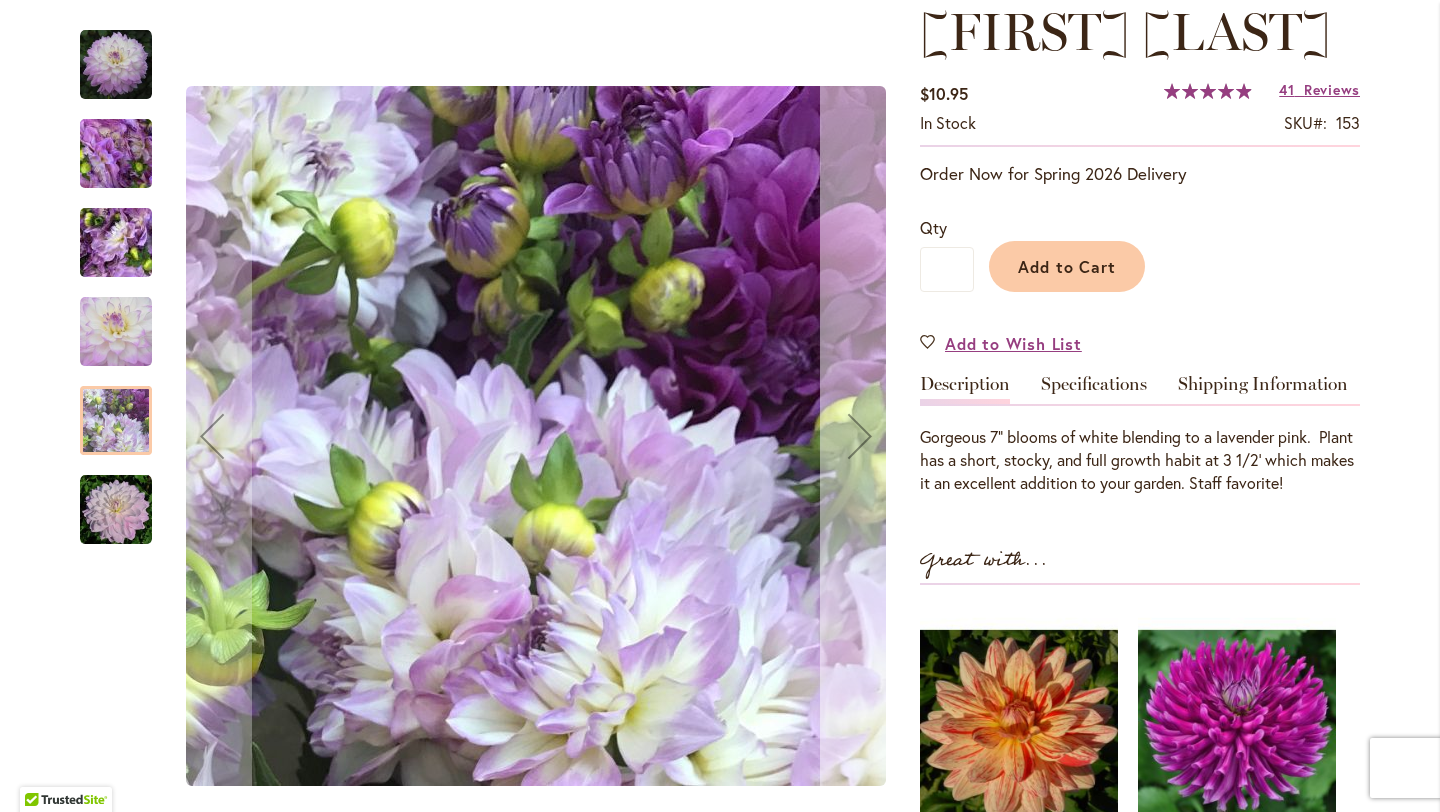 click at bounding box center [860, 436] 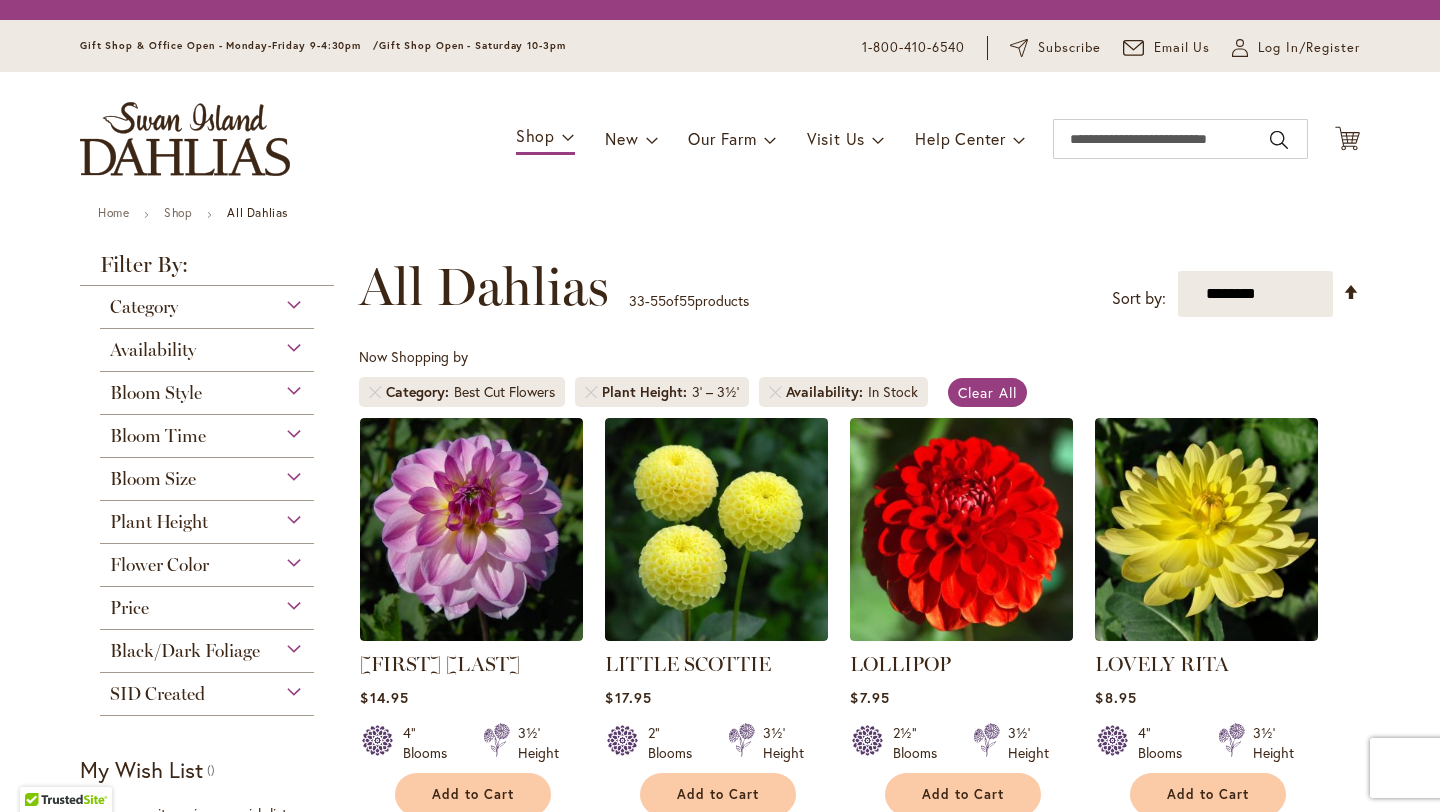 scroll, scrollTop: 0, scrollLeft: 0, axis: both 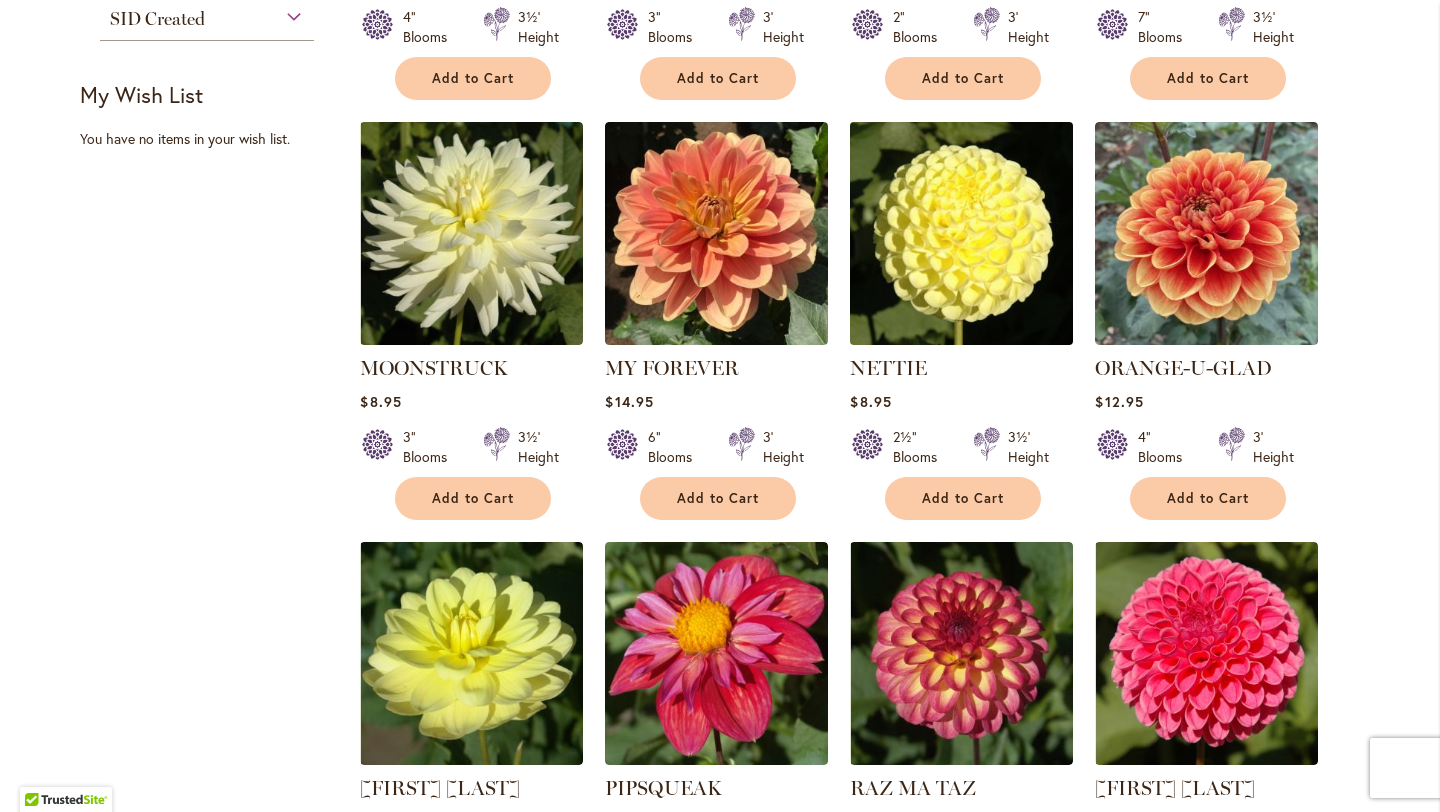 click at bounding box center (962, 233) 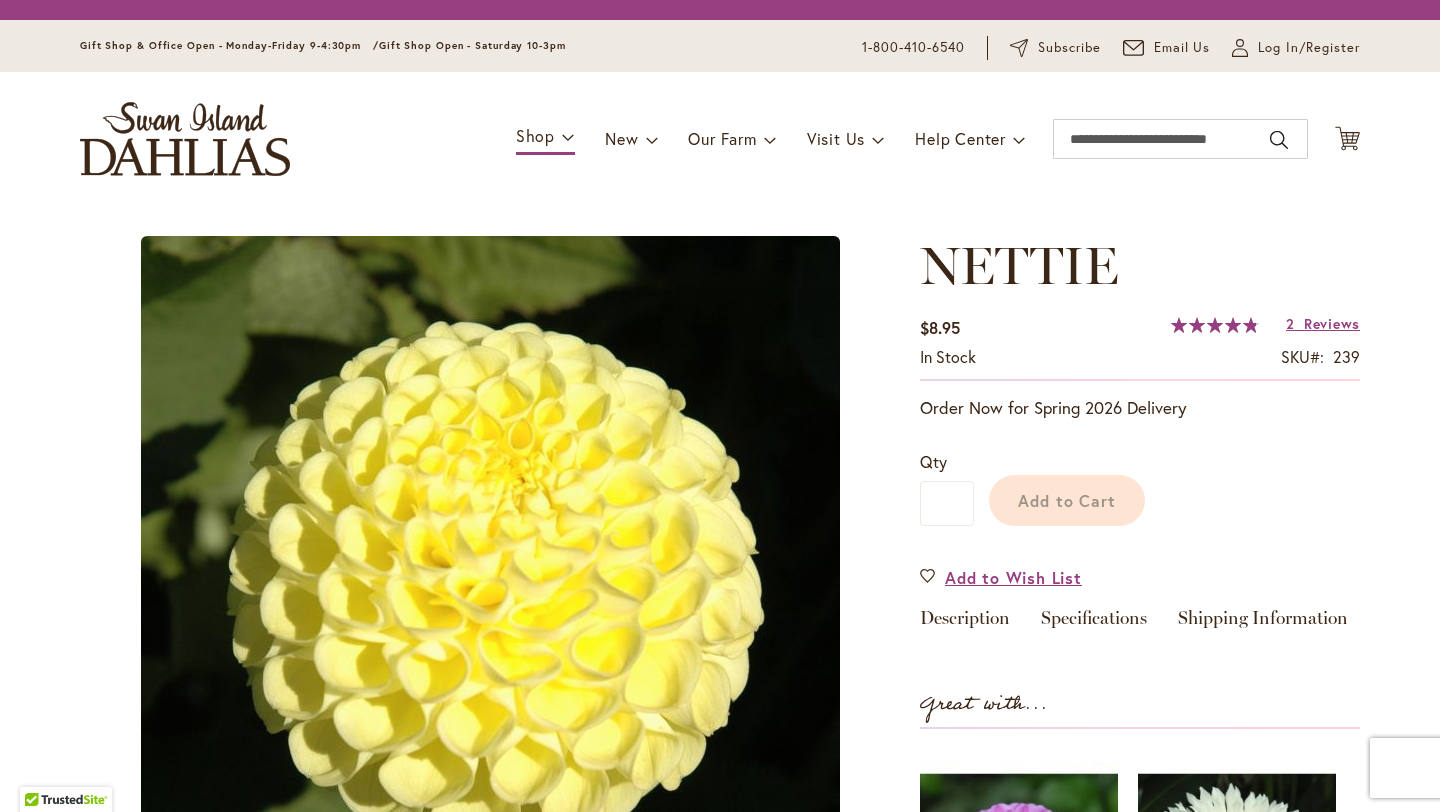 scroll, scrollTop: 0, scrollLeft: 0, axis: both 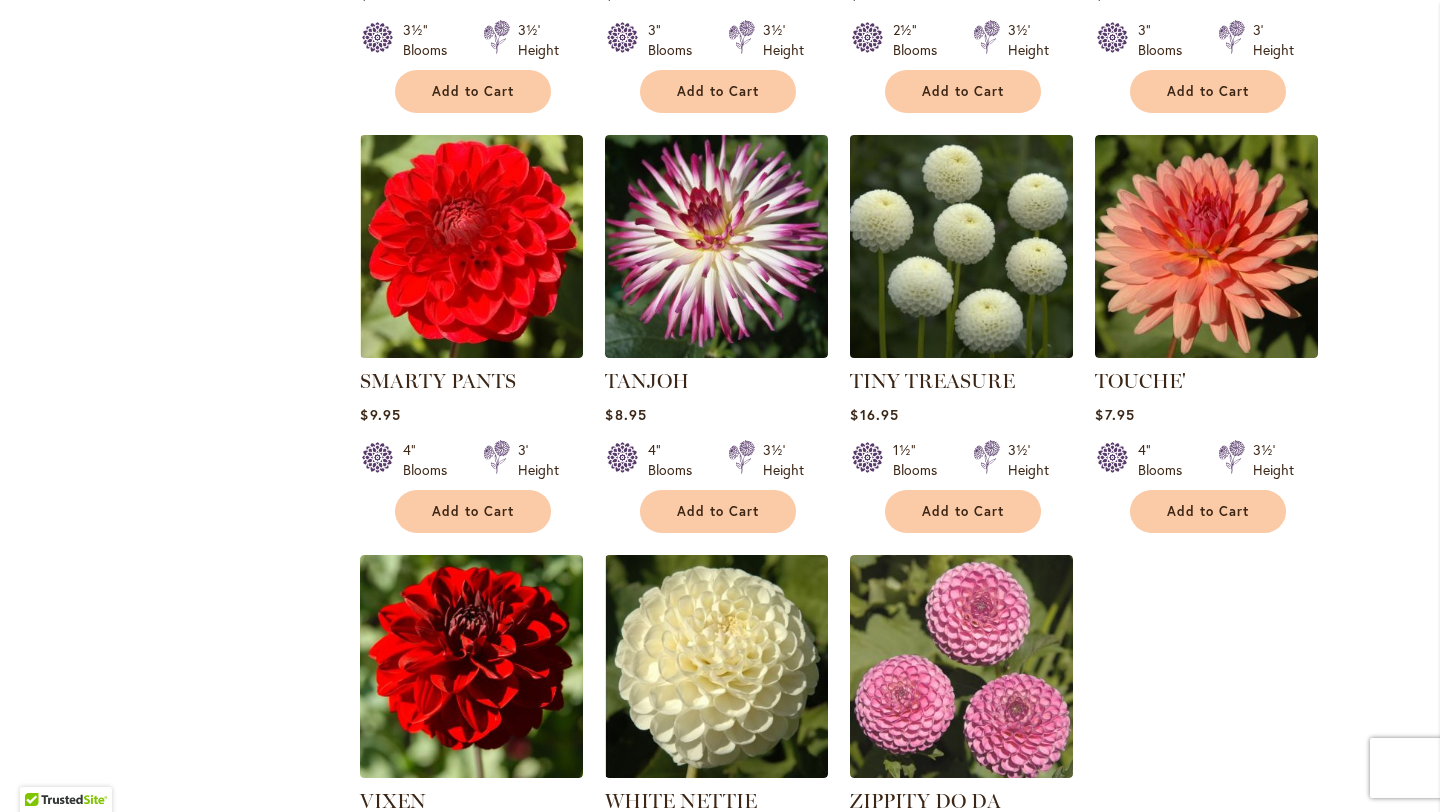 click at bounding box center (962, 246) 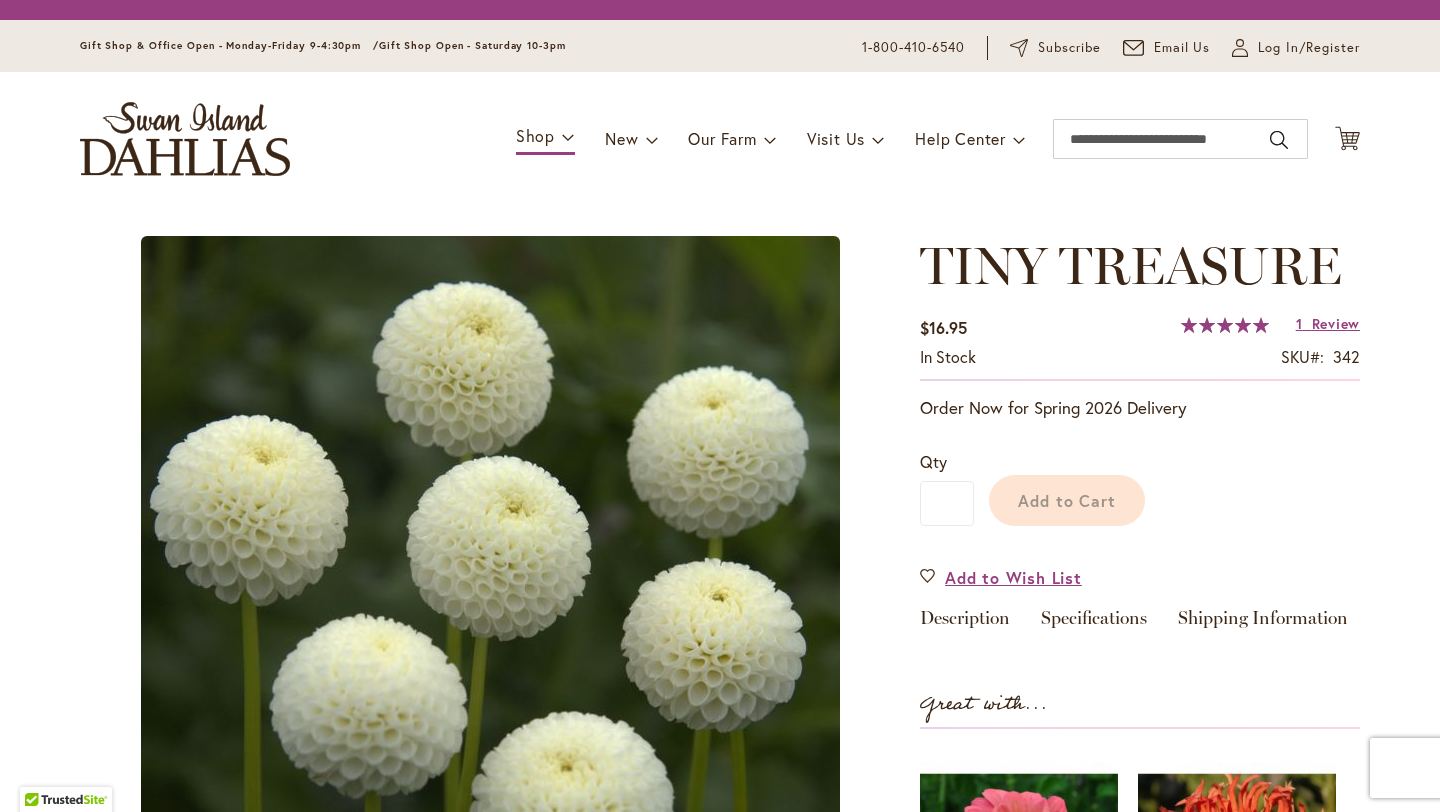 scroll, scrollTop: 0, scrollLeft: 0, axis: both 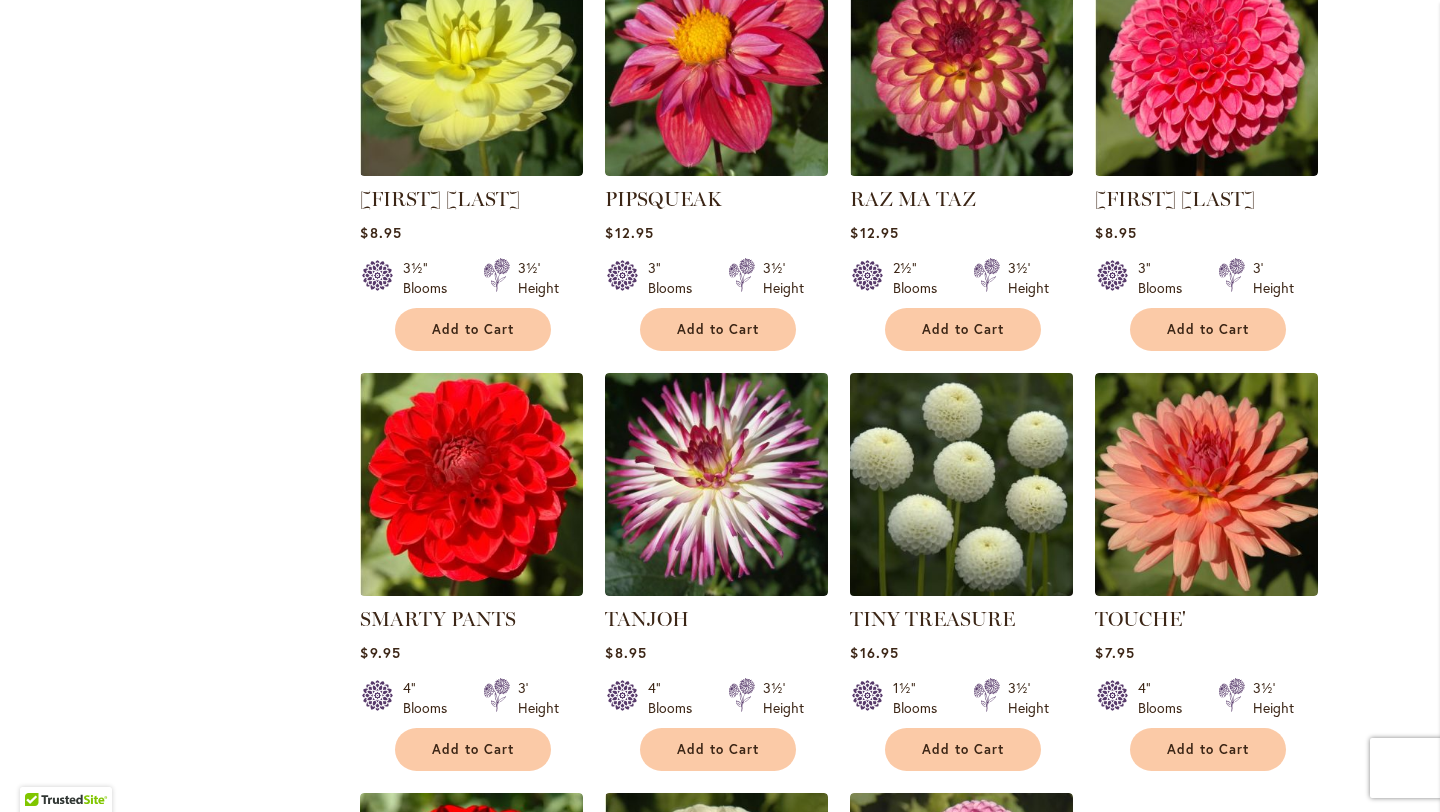 click at bounding box center (962, 484) 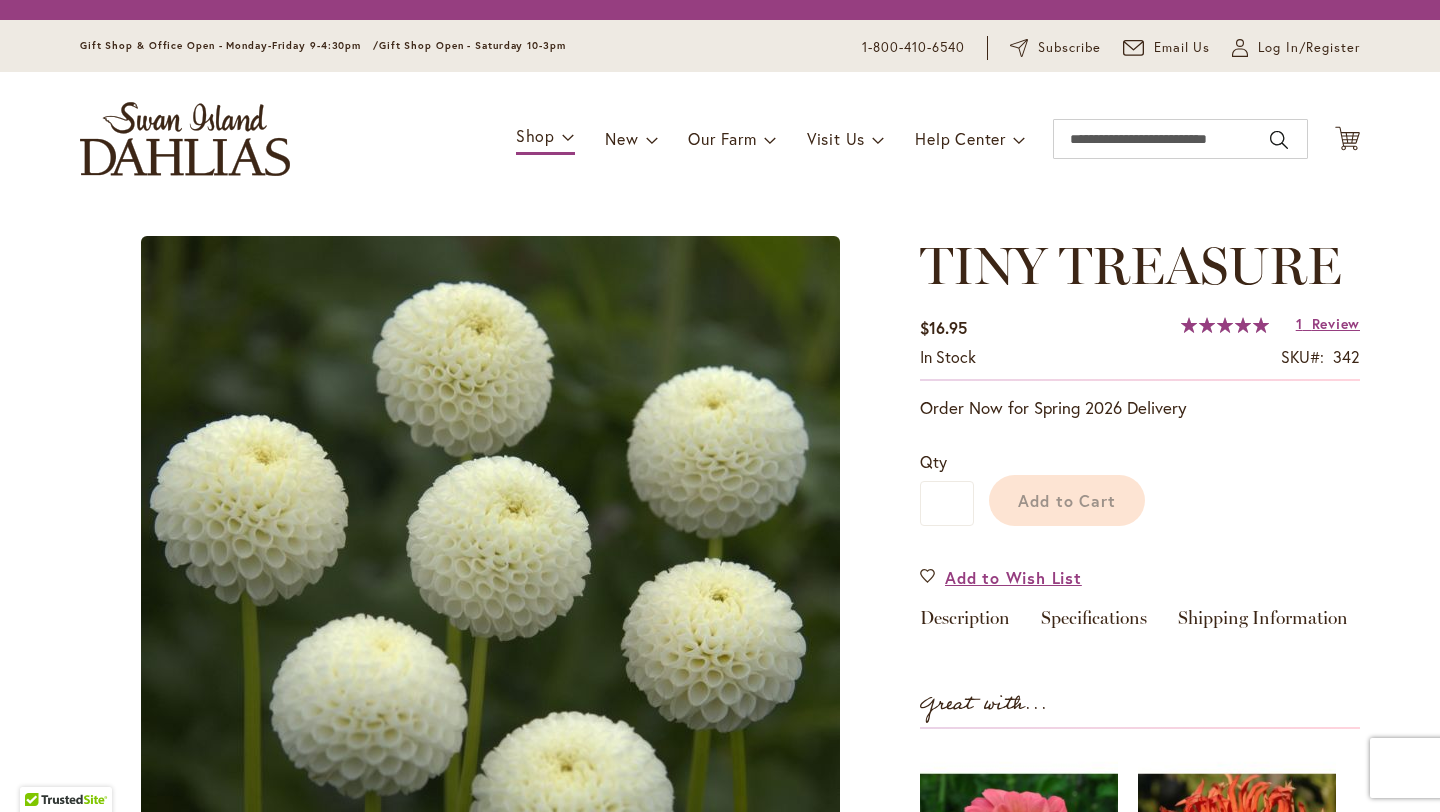 scroll, scrollTop: 0, scrollLeft: 0, axis: both 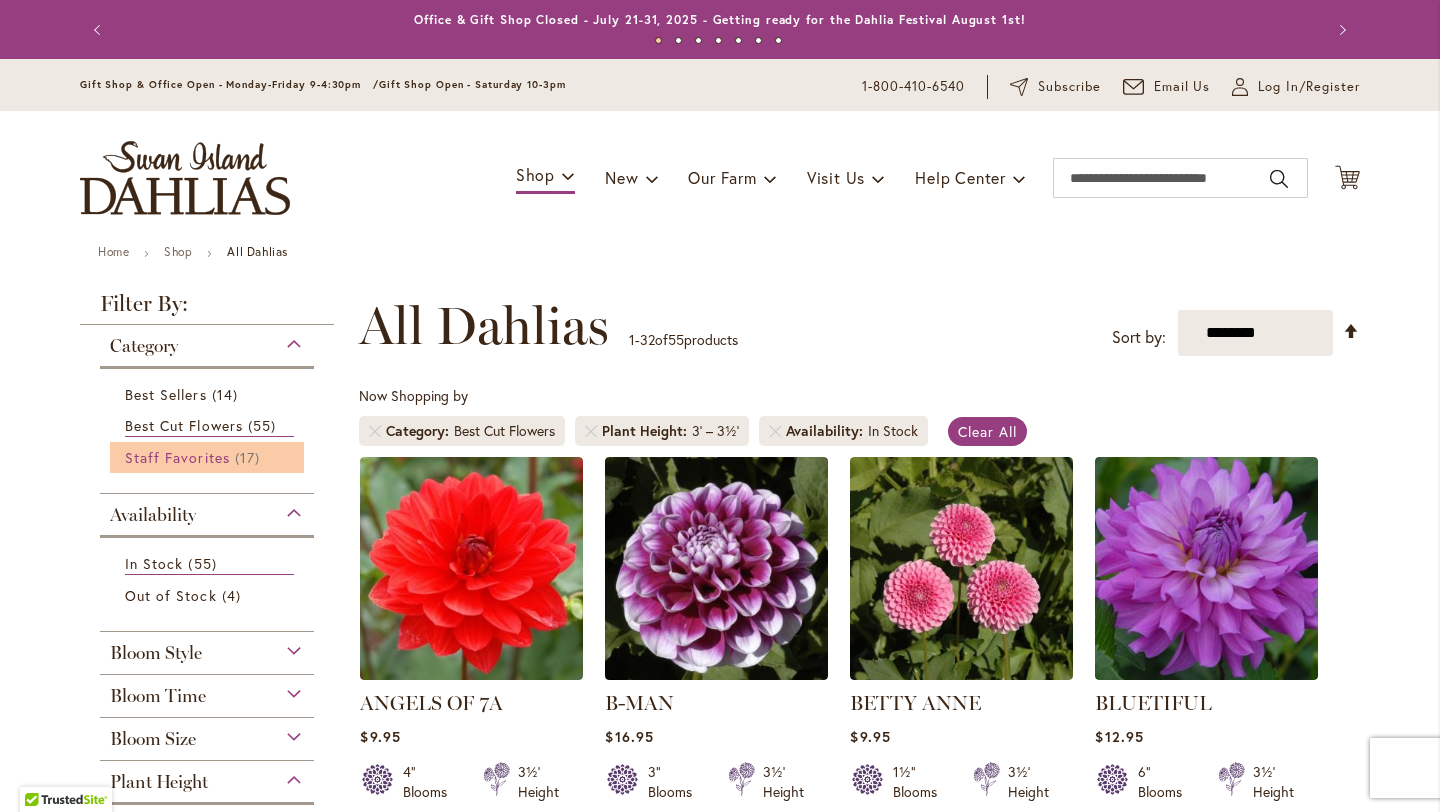 click on "Staff Favorites" at bounding box center (177, 457) 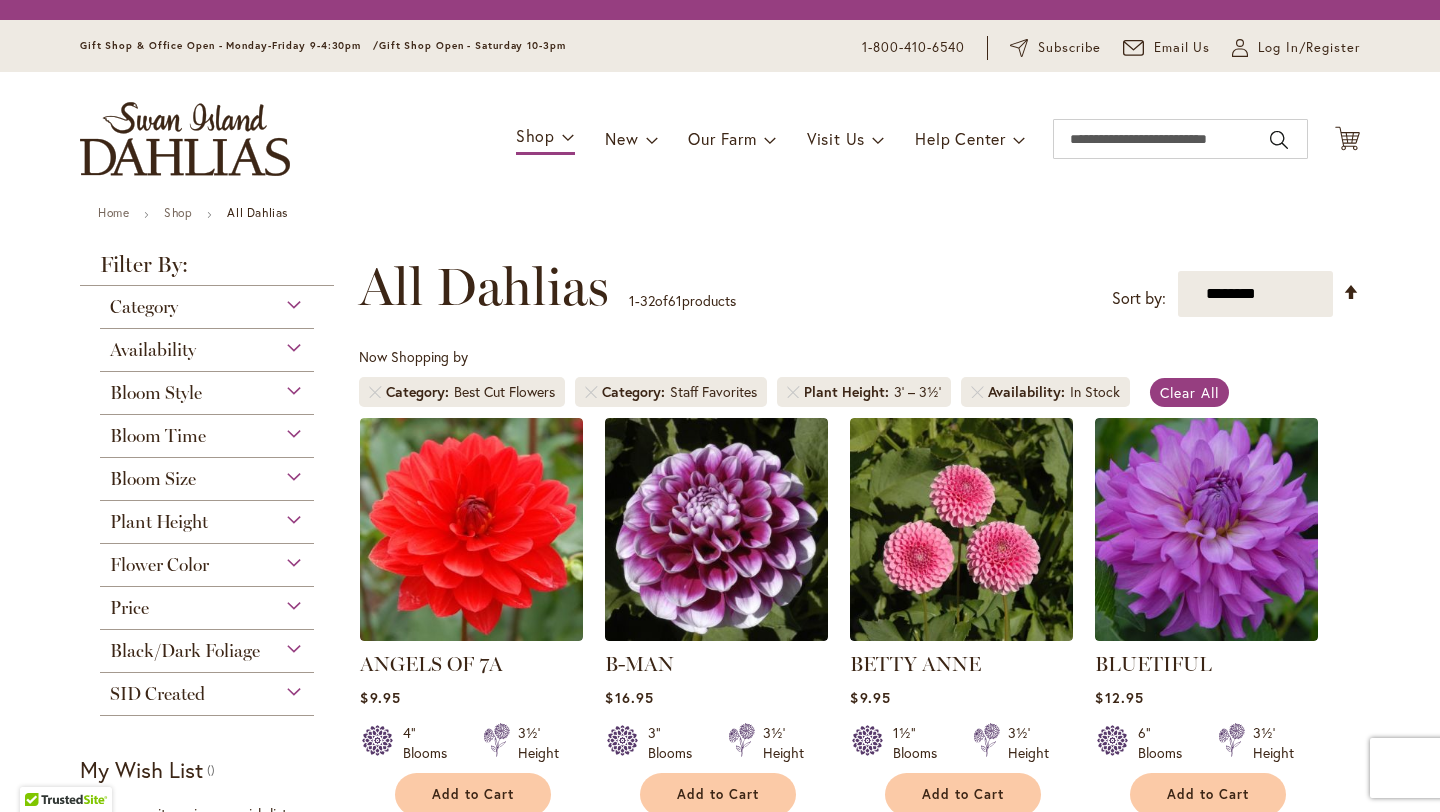 scroll, scrollTop: 0, scrollLeft: 0, axis: both 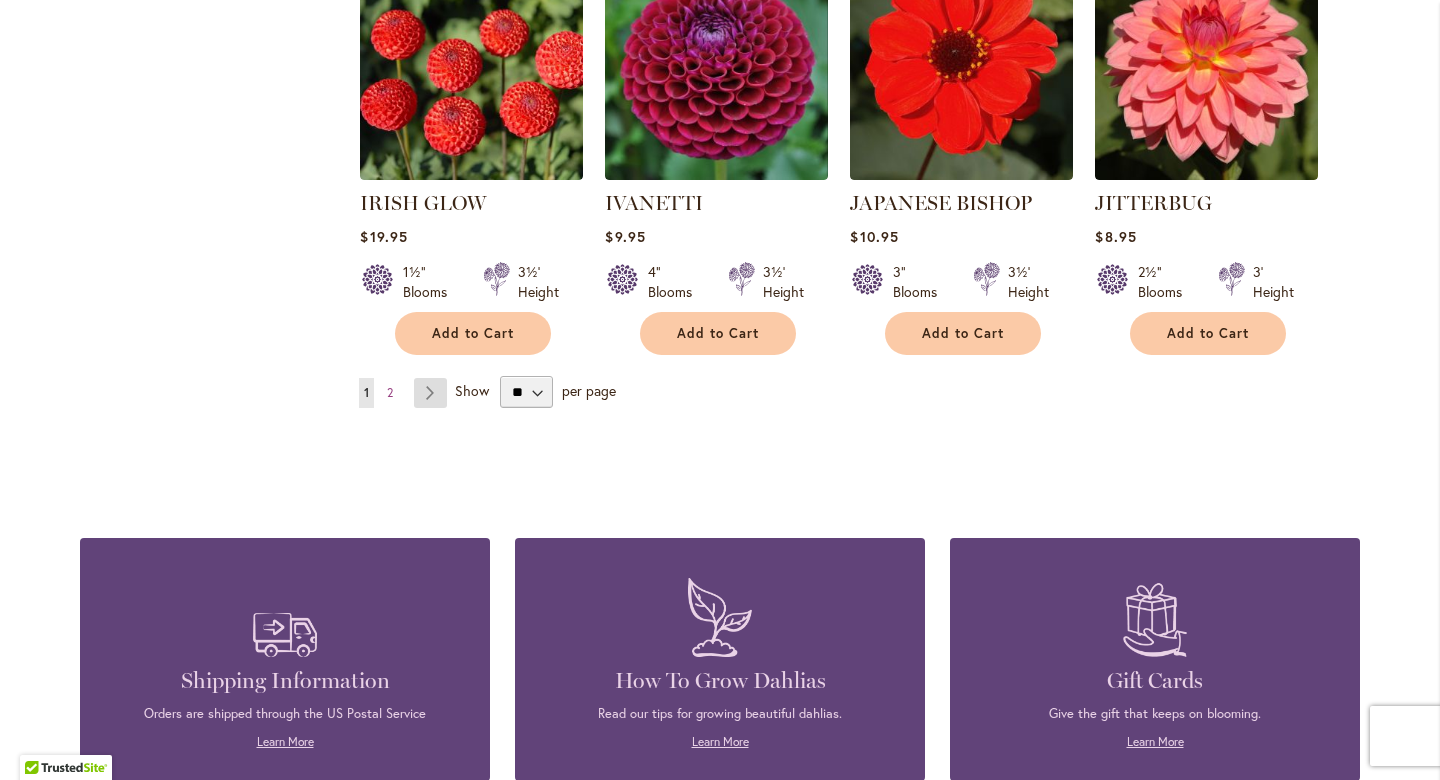 click on "Page
Next" at bounding box center (430, 393) 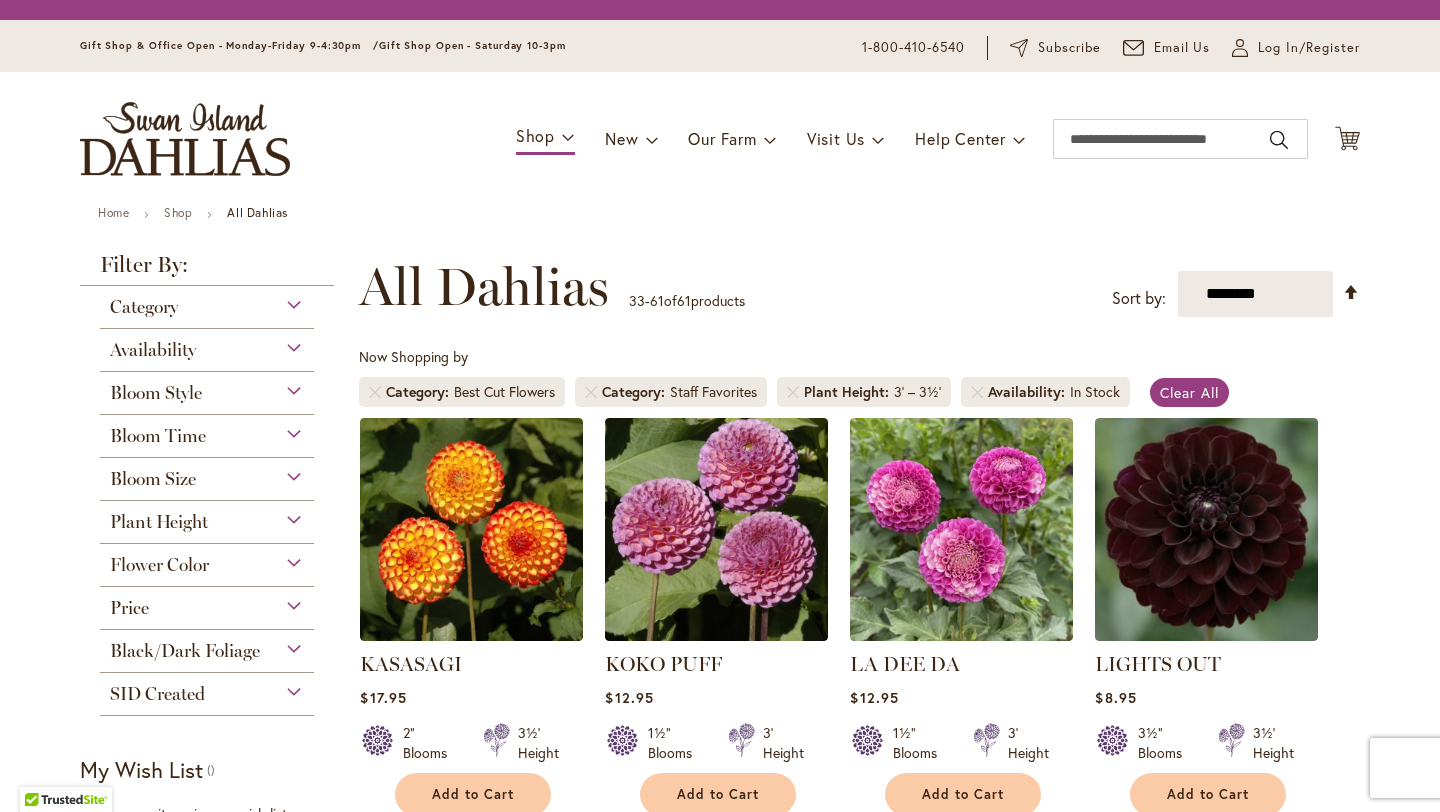 scroll, scrollTop: 0, scrollLeft: 0, axis: both 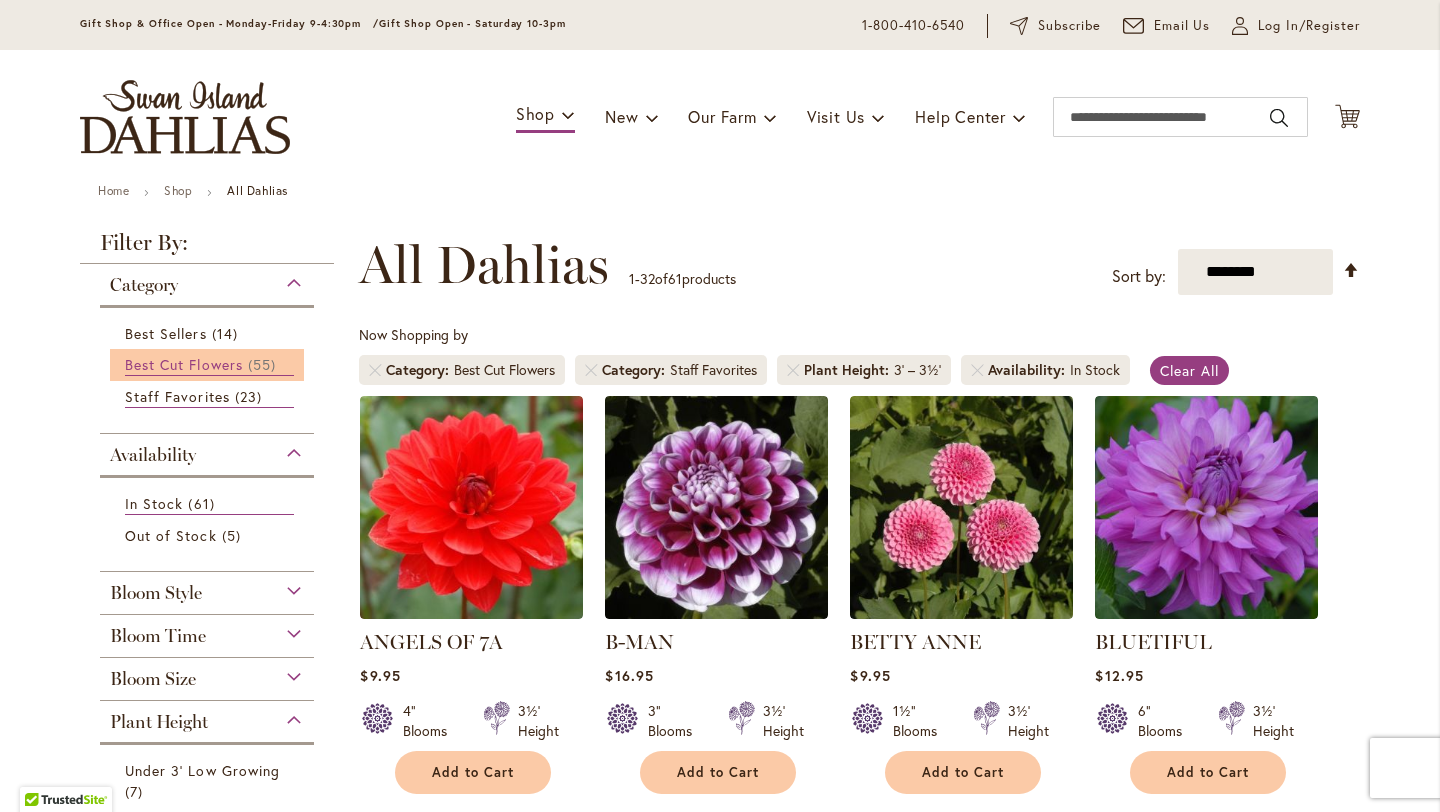 click on "Best Cut Flowers" at bounding box center [184, 364] 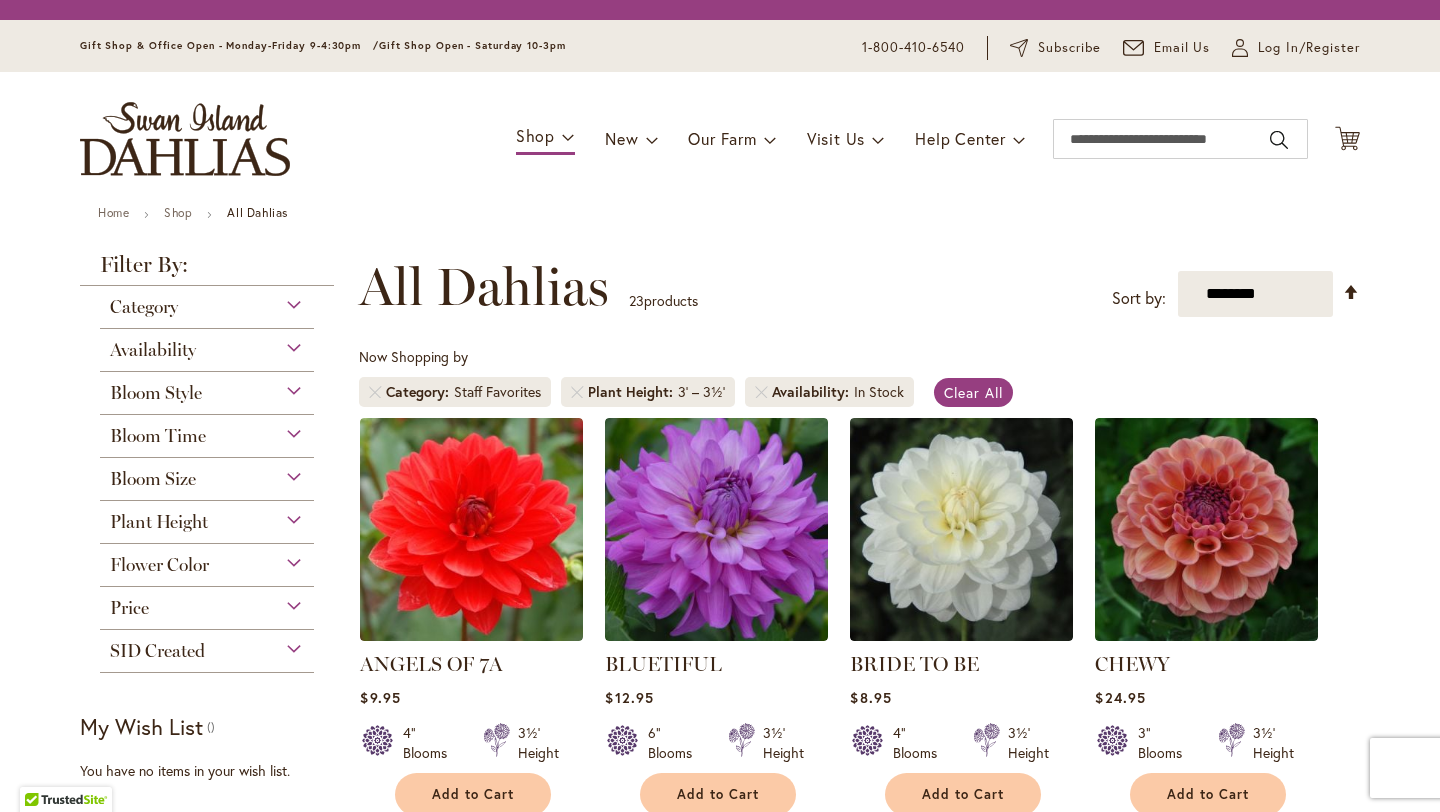scroll, scrollTop: 0, scrollLeft: 0, axis: both 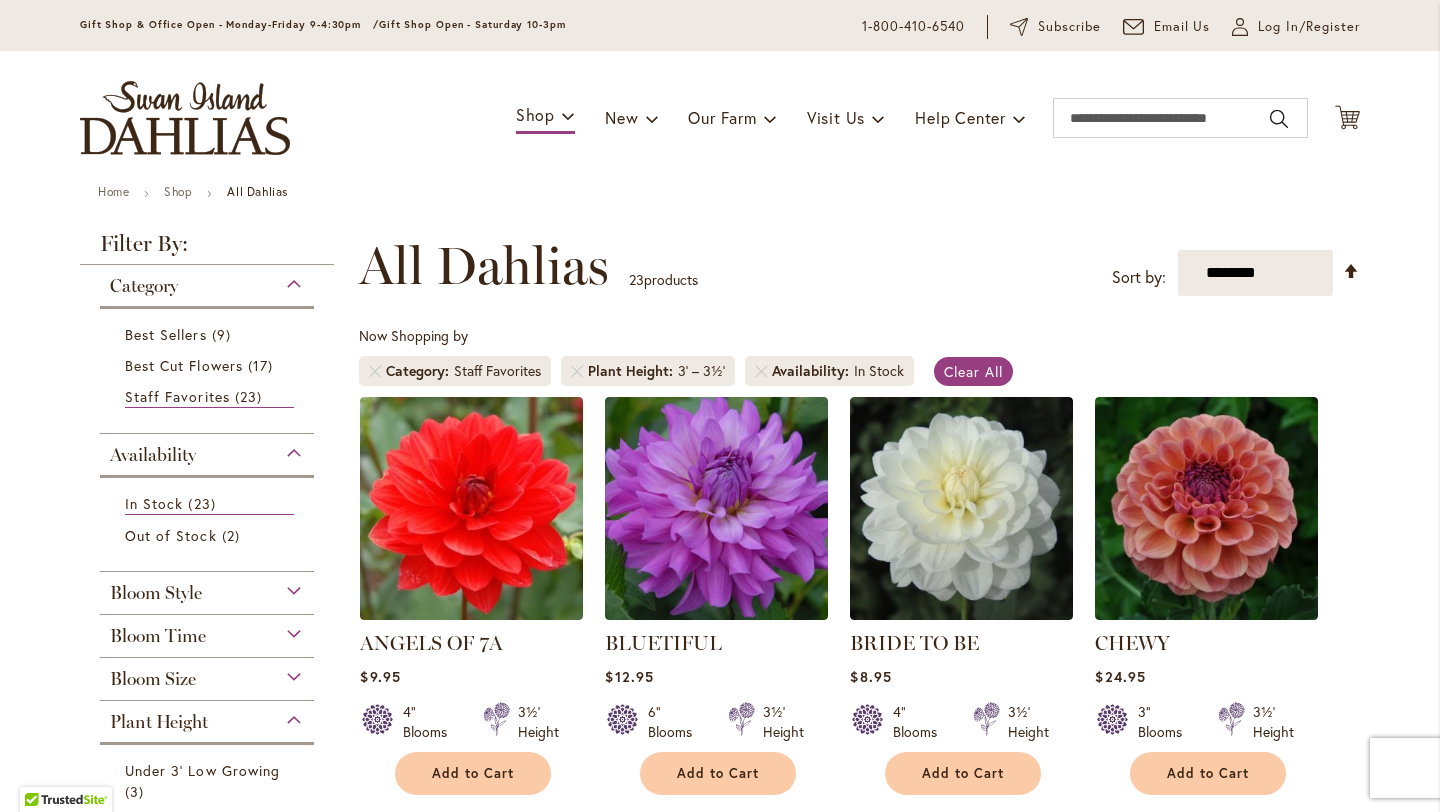 click on "Bloom Size" at bounding box center [207, 674] 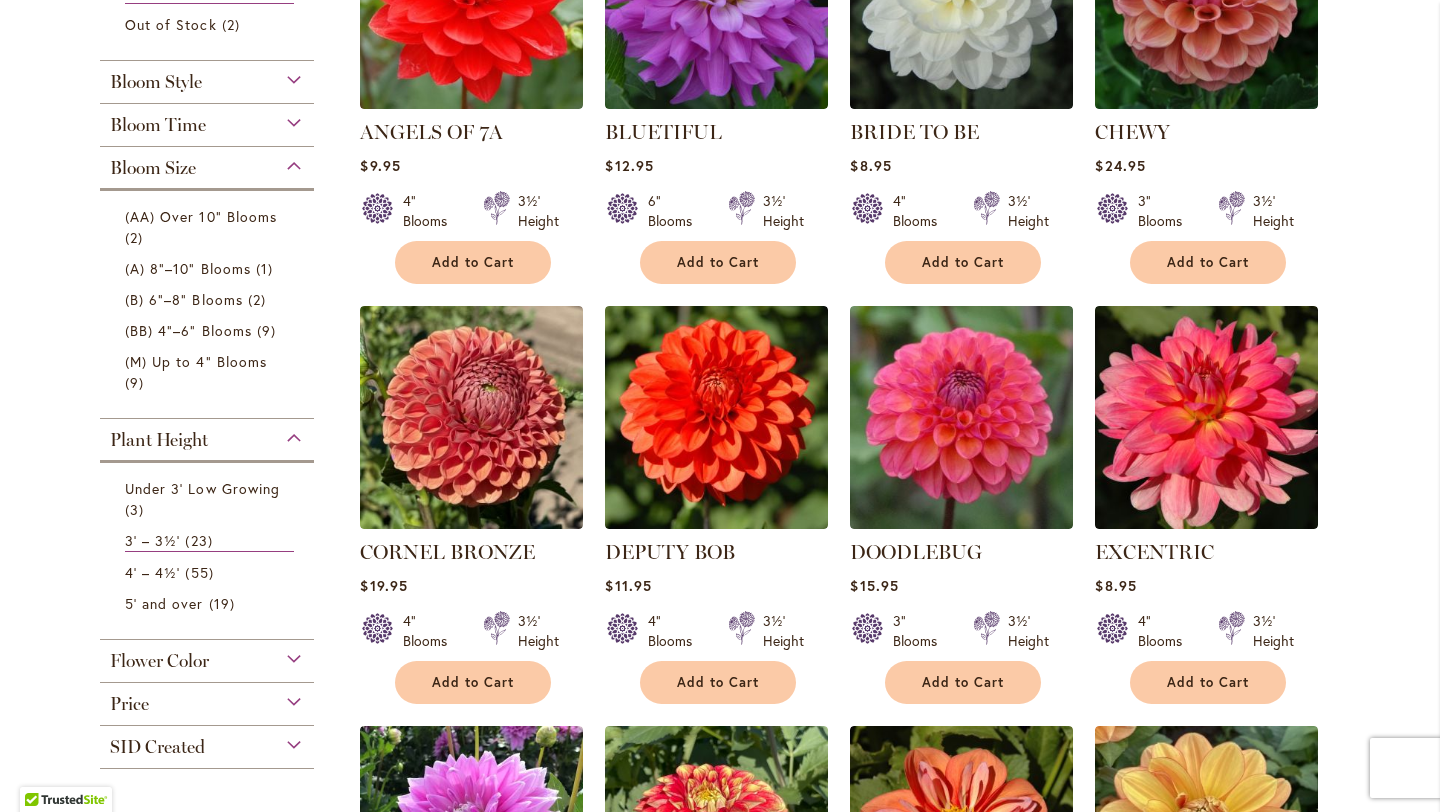 scroll, scrollTop: 558, scrollLeft: 0, axis: vertical 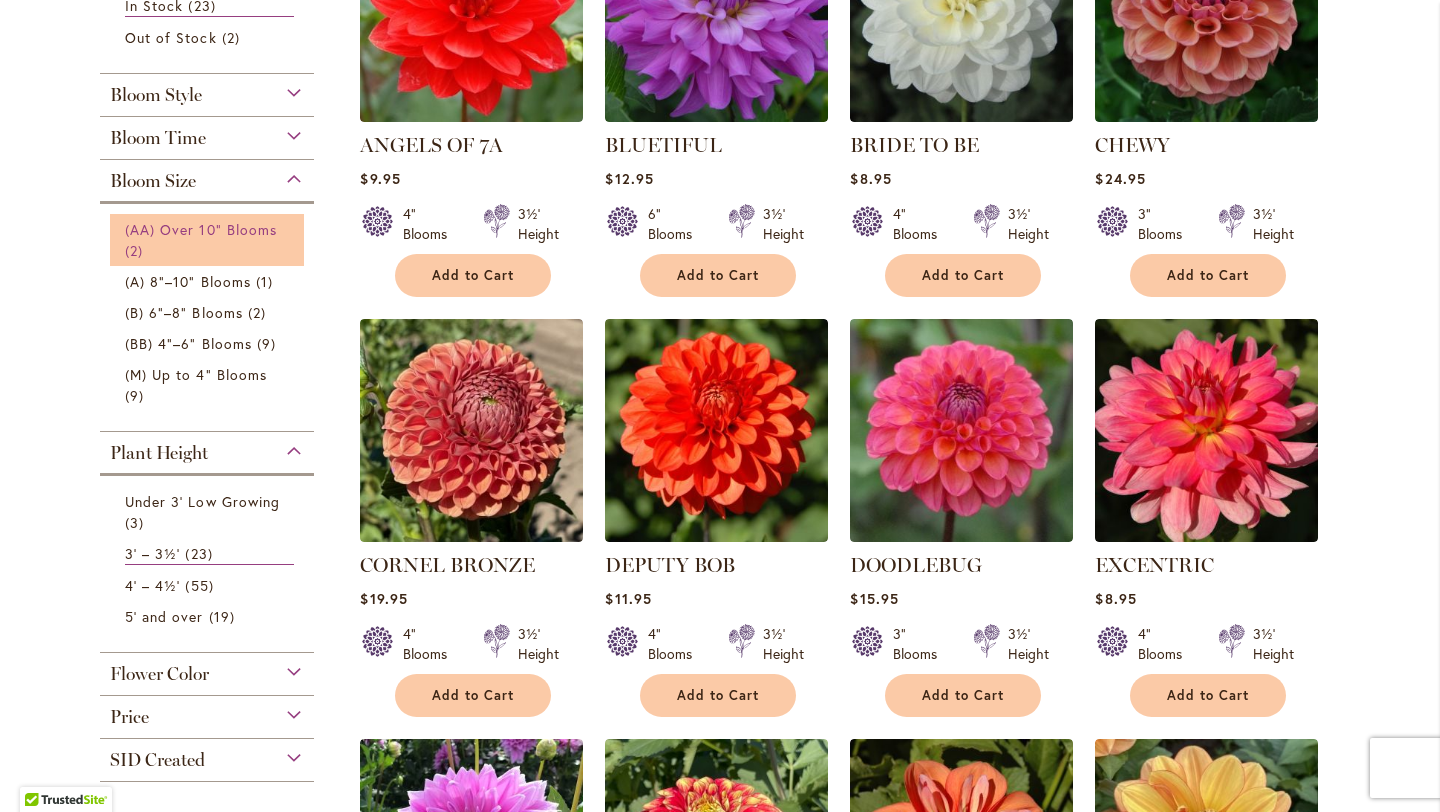 click on "(AA) Over 10" Blooms" at bounding box center (201, 229) 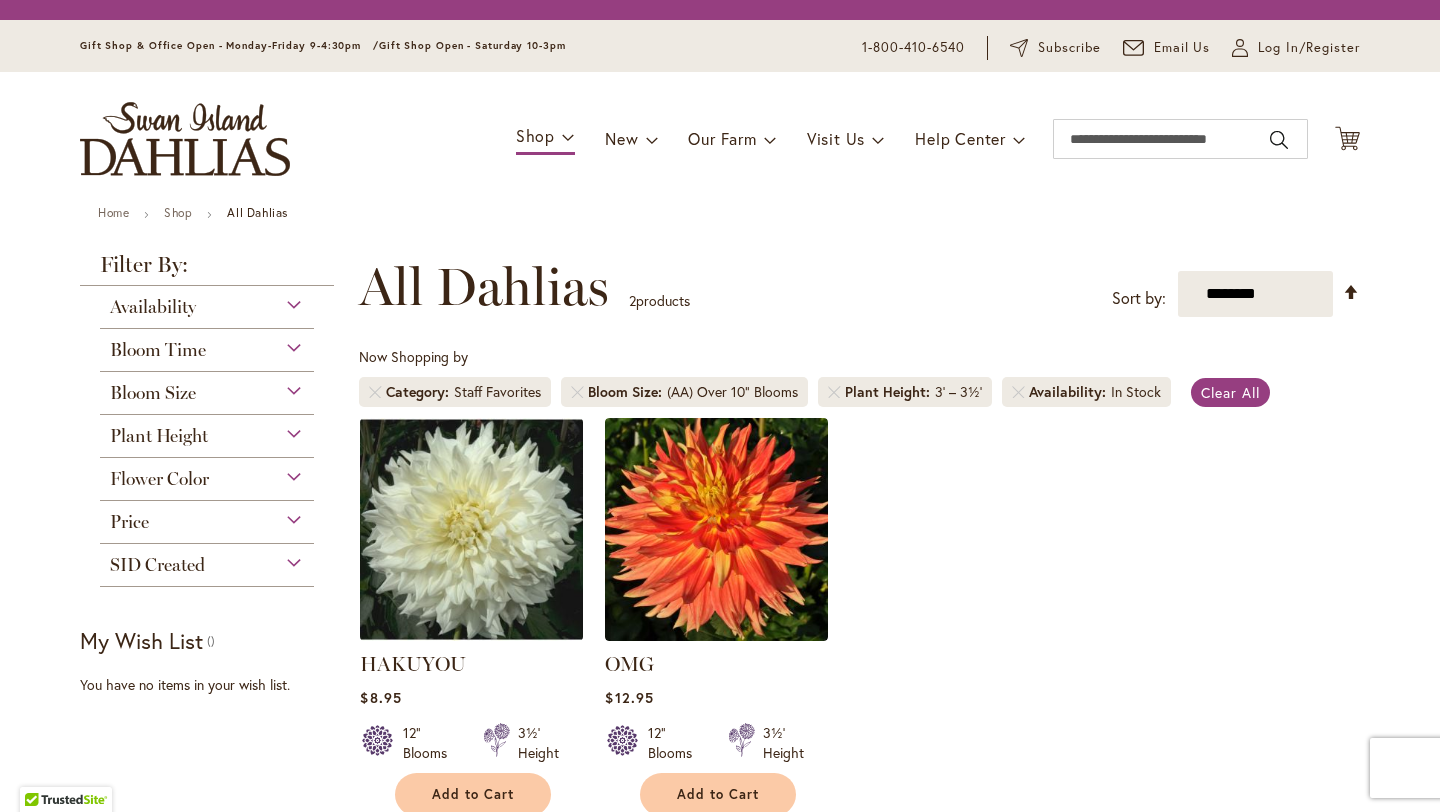 scroll, scrollTop: 0, scrollLeft: 0, axis: both 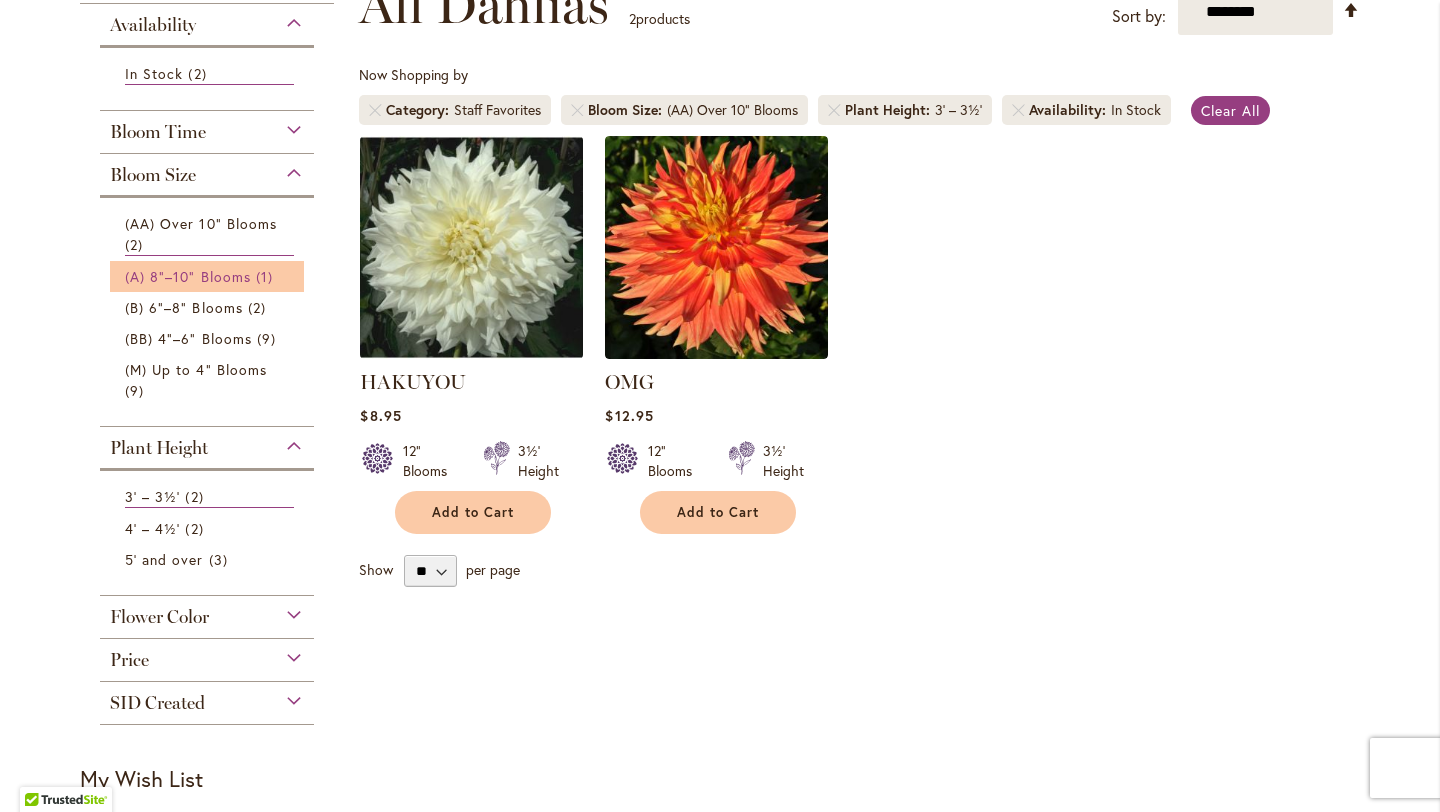 click on "(A) 8"–10" Blooms" at bounding box center [188, 276] 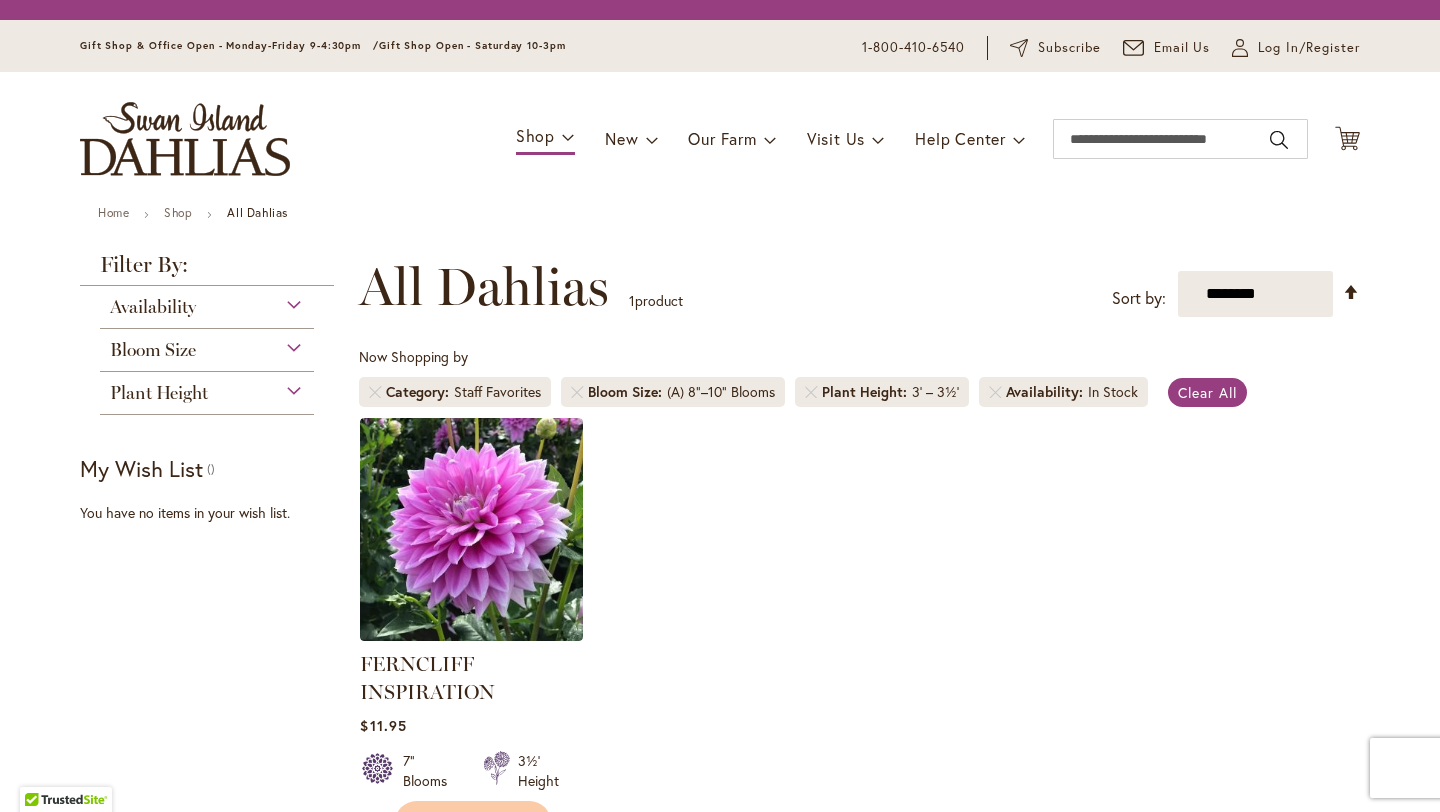 scroll, scrollTop: 0, scrollLeft: 0, axis: both 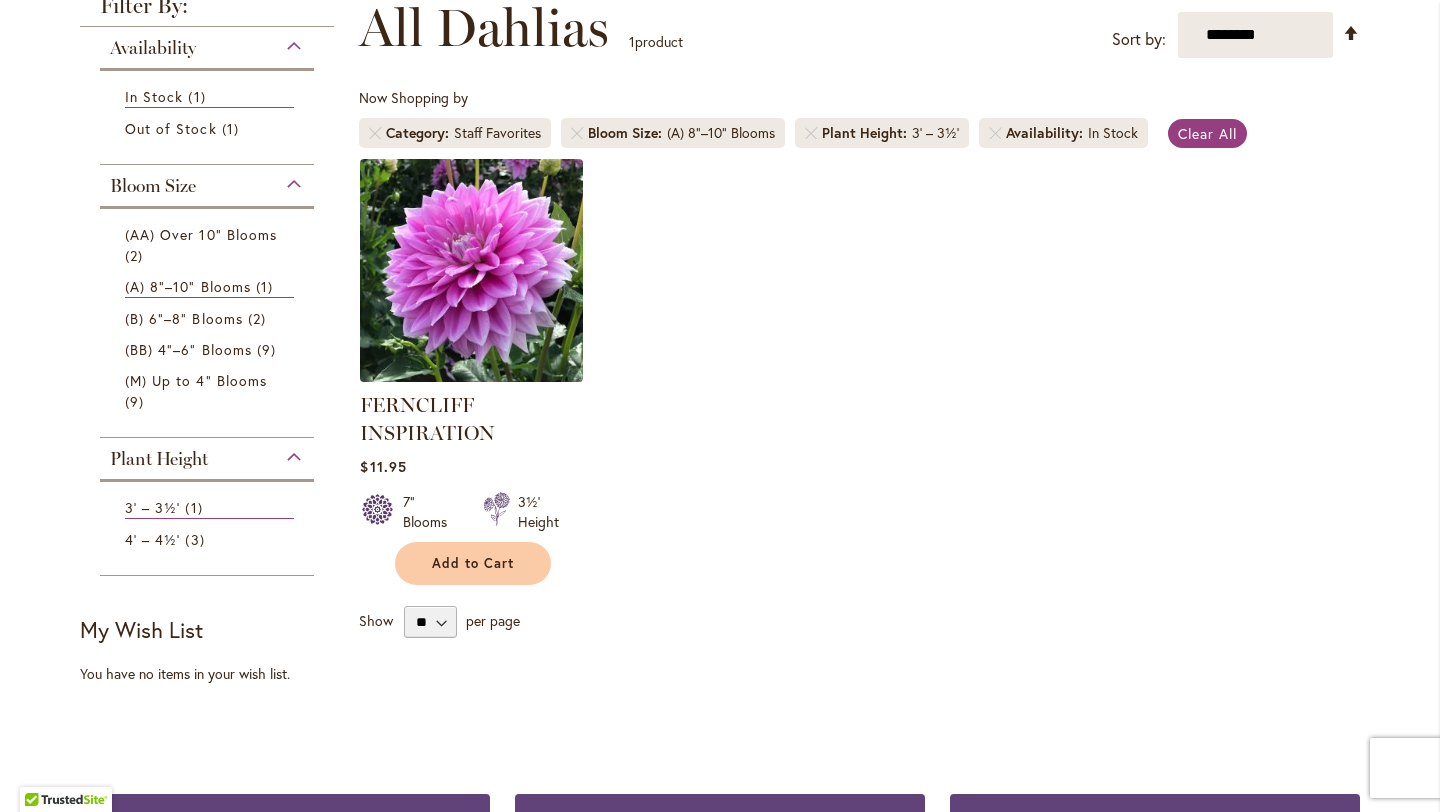 click at bounding box center (472, 270) 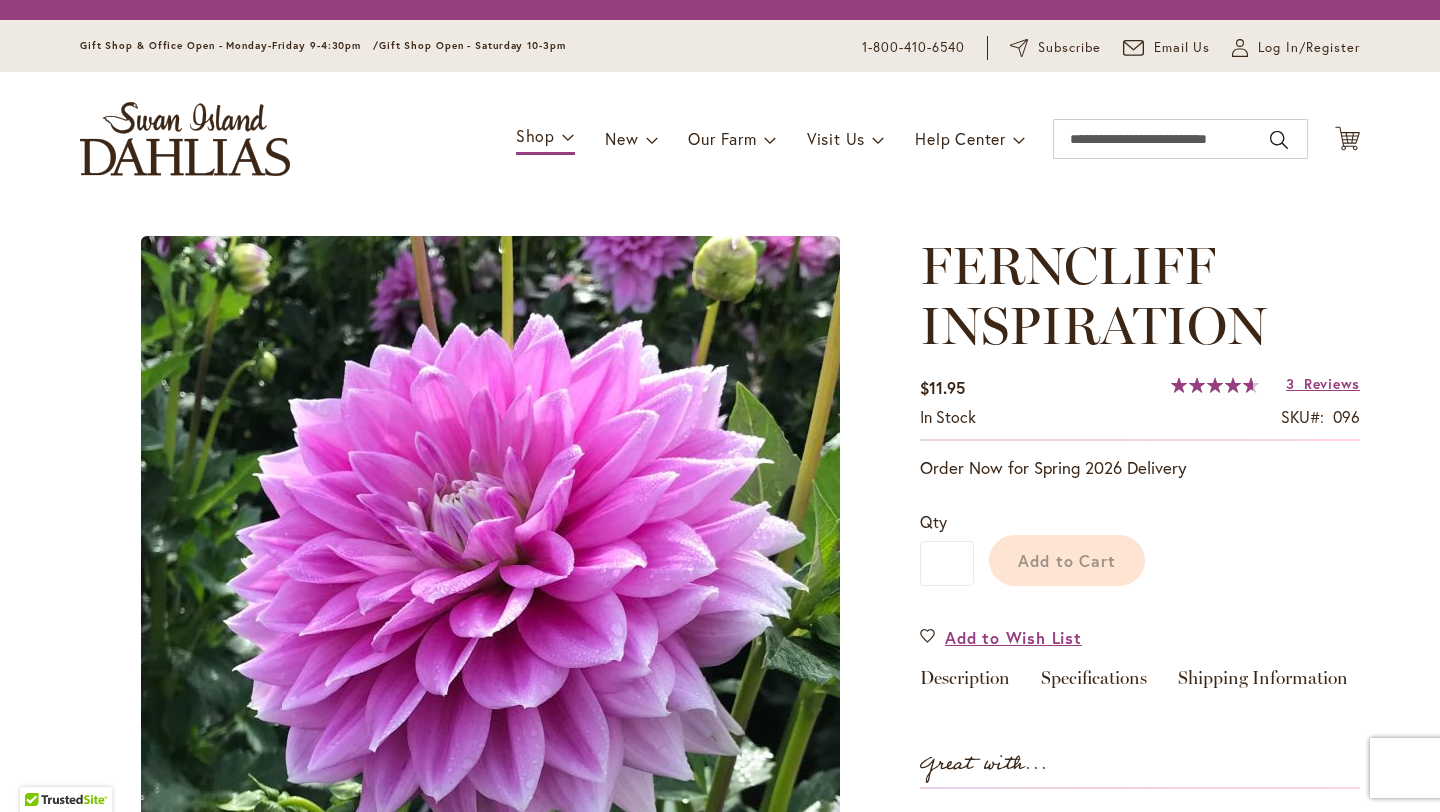 scroll, scrollTop: 0, scrollLeft: 0, axis: both 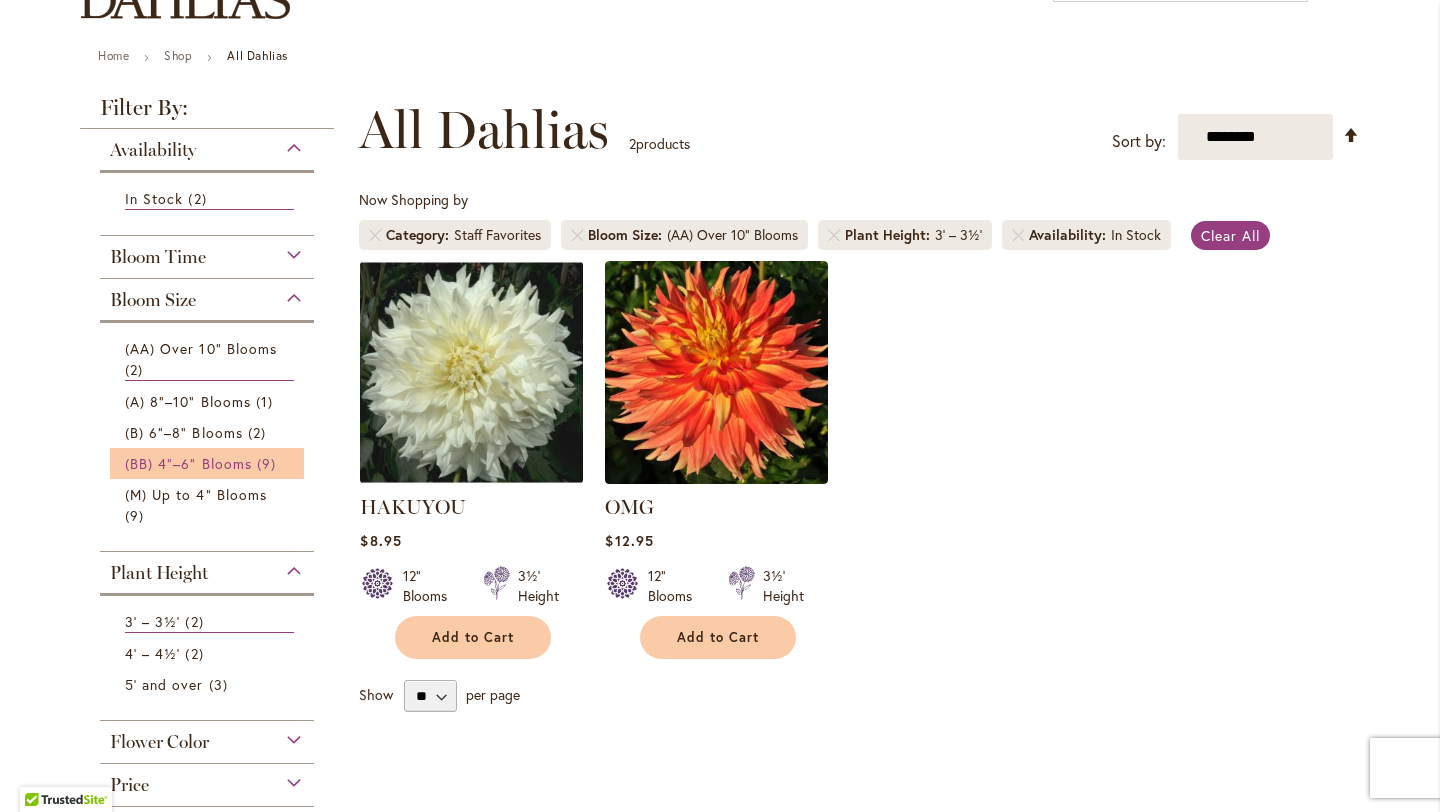 click on "(BB) 4"–6" Blooms" at bounding box center [188, 463] 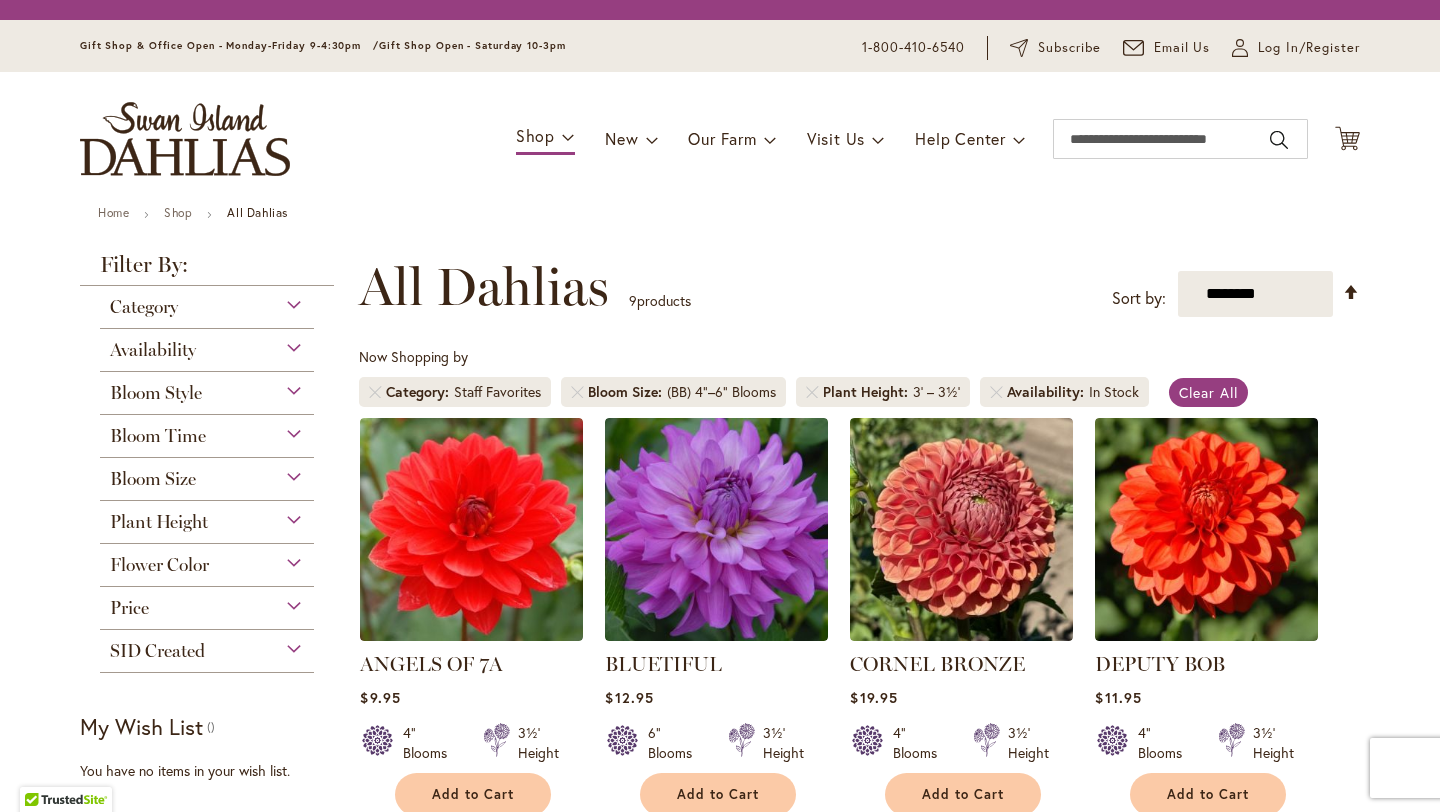 scroll, scrollTop: 0, scrollLeft: 0, axis: both 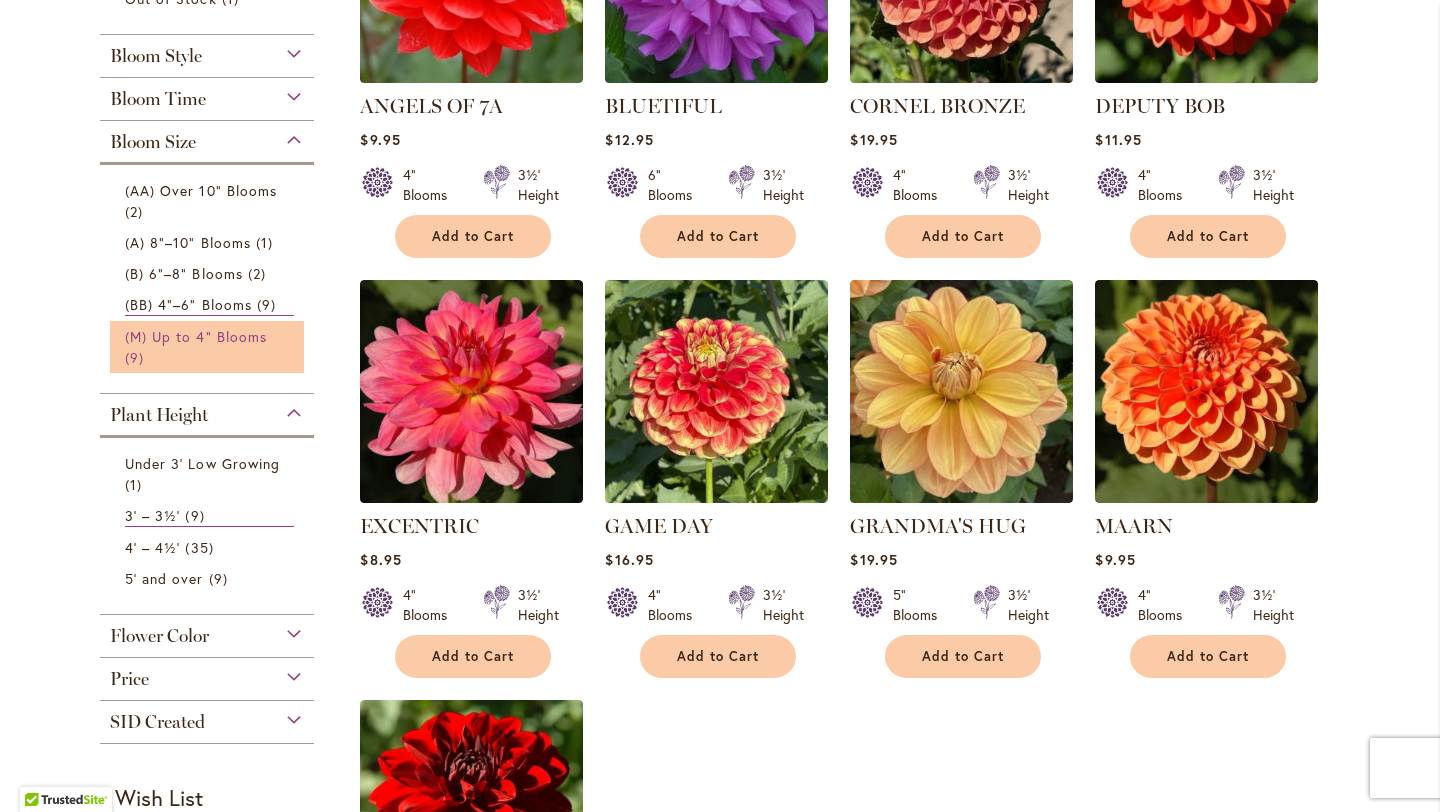 click on "(M) Up to 4" Blooms" at bounding box center (196, 336) 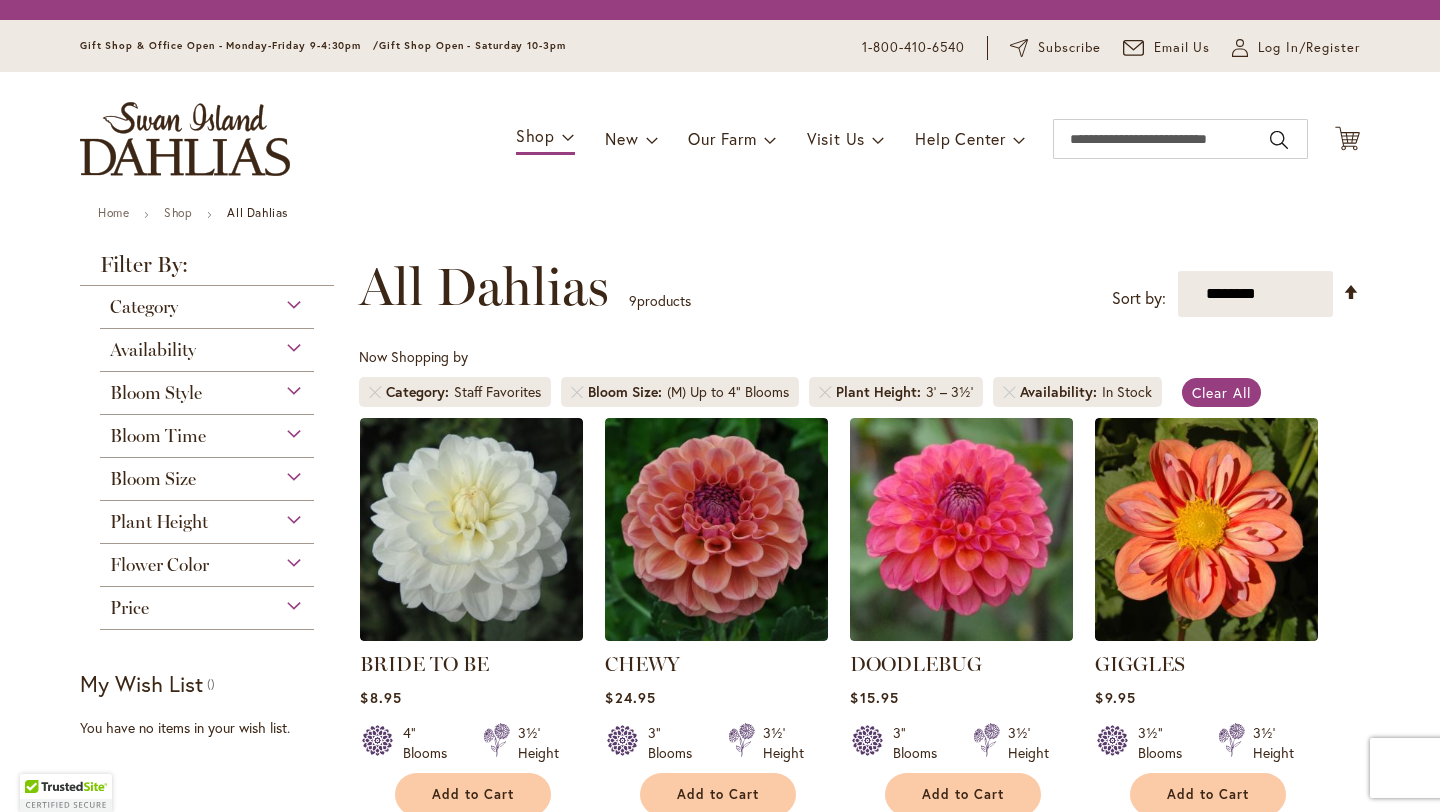 scroll, scrollTop: 0, scrollLeft: 0, axis: both 